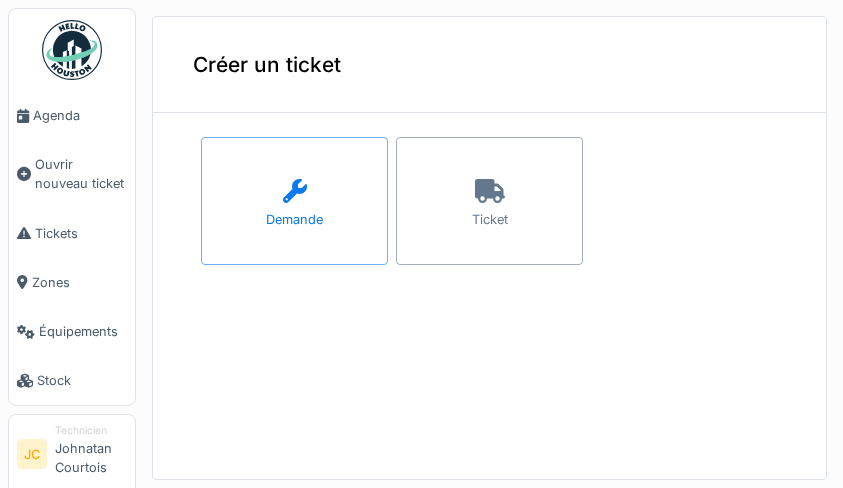 scroll, scrollTop: 0, scrollLeft: 0, axis: both 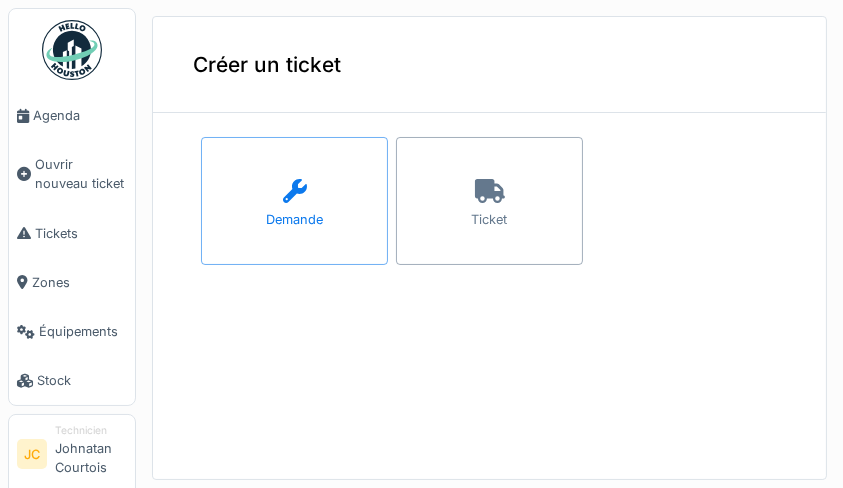 click on "Ticket" at bounding box center (489, 201) 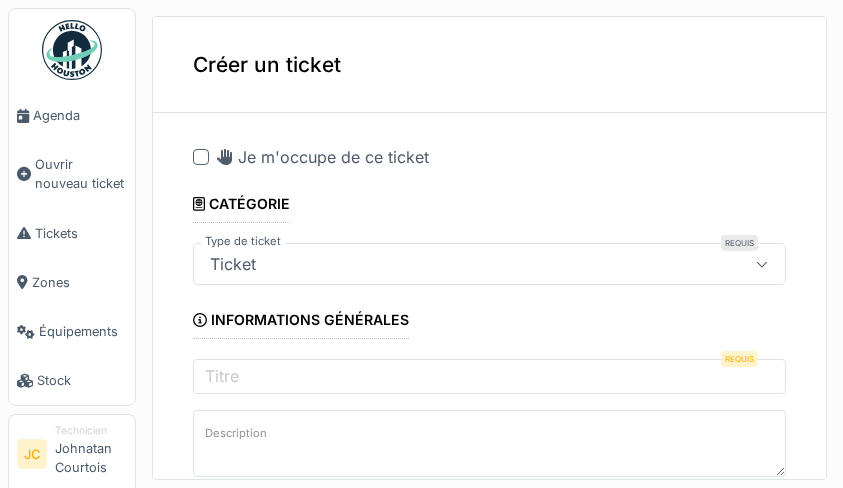 click at bounding box center [201, 157] 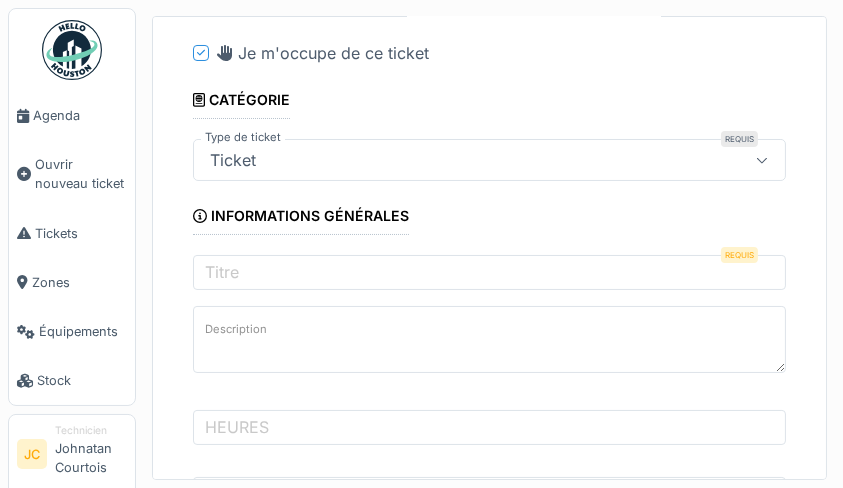 scroll, scrollTop: 109, scrollLeft: 0, axis: vertical 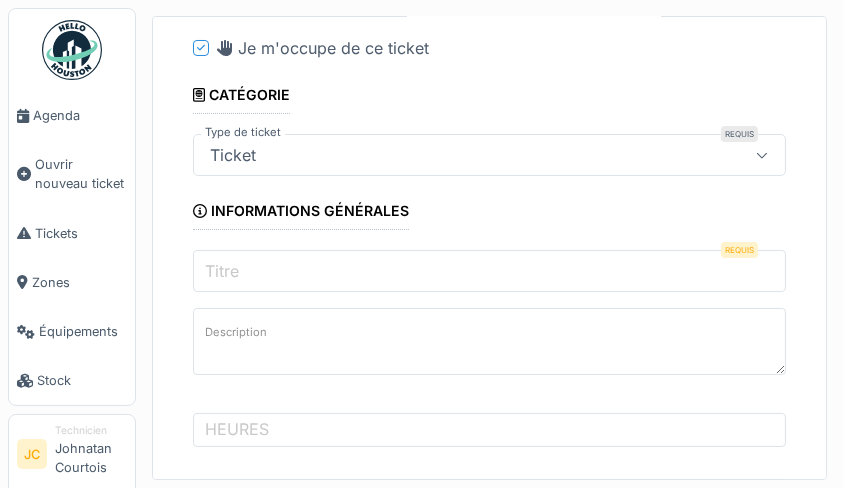 click on "Titre" at bounding box center (489, 271) 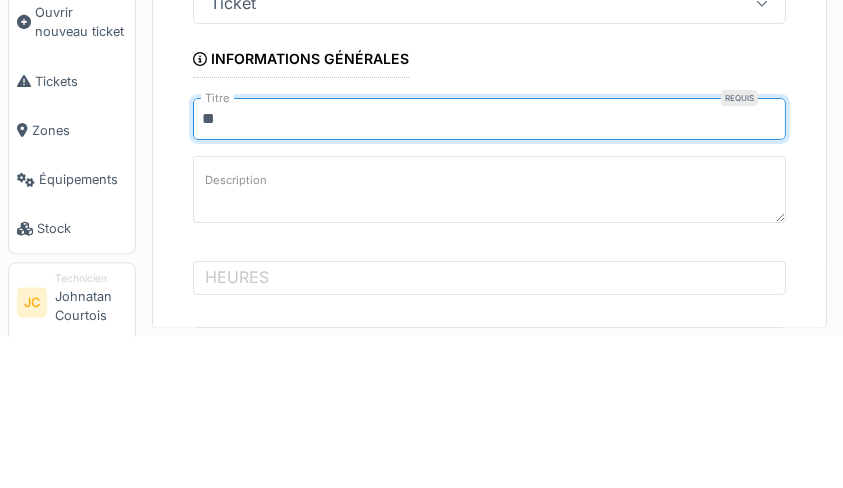 type on "*" 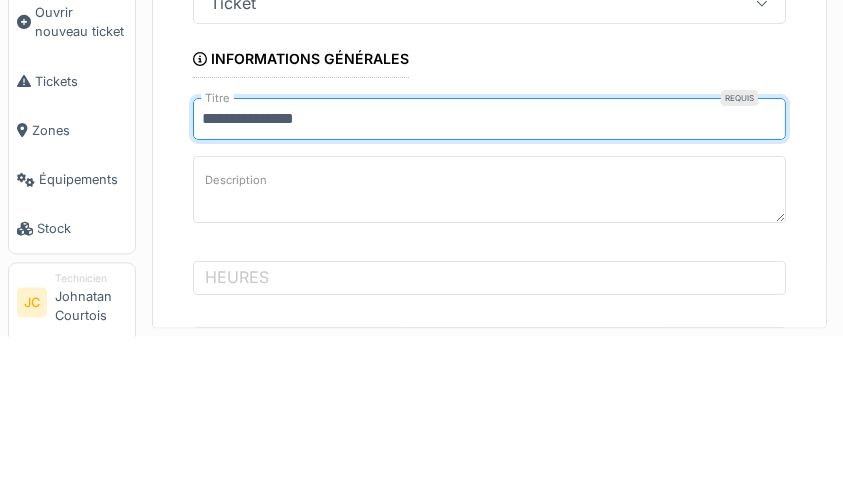 type on "**********" 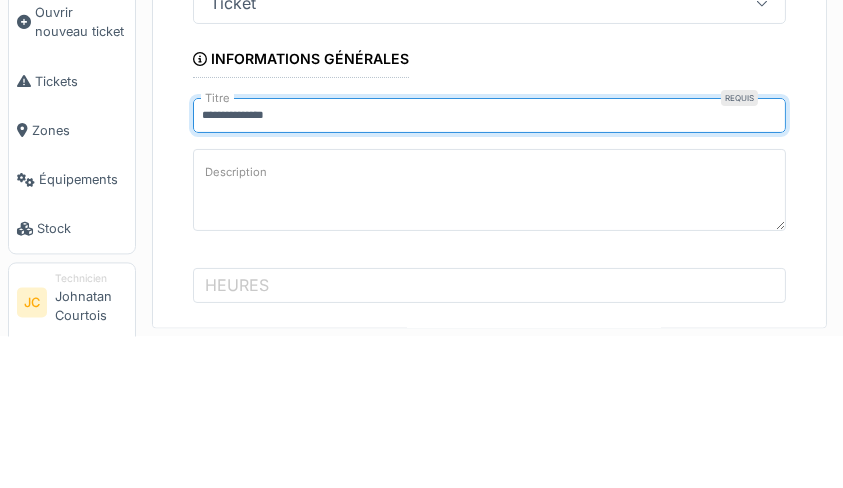 click on "Description" at bounding box center (489, 342) 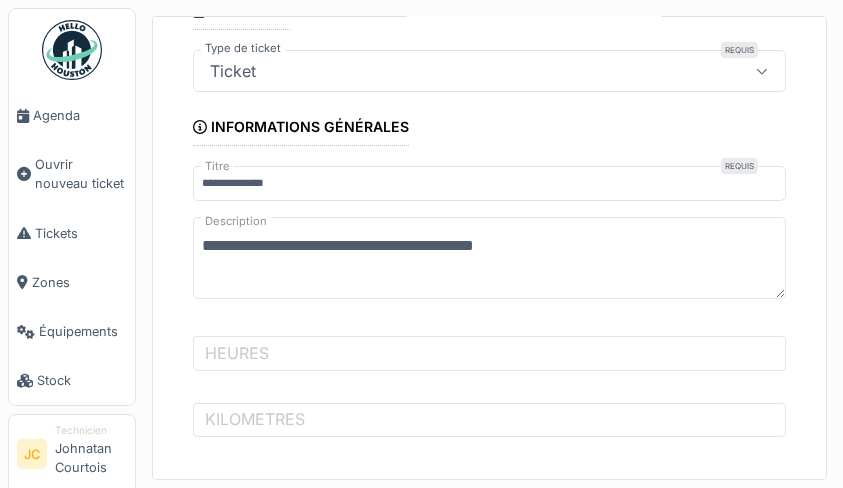 scroll, scrollTop: 262, scrollLeft: 0, axis: vertical 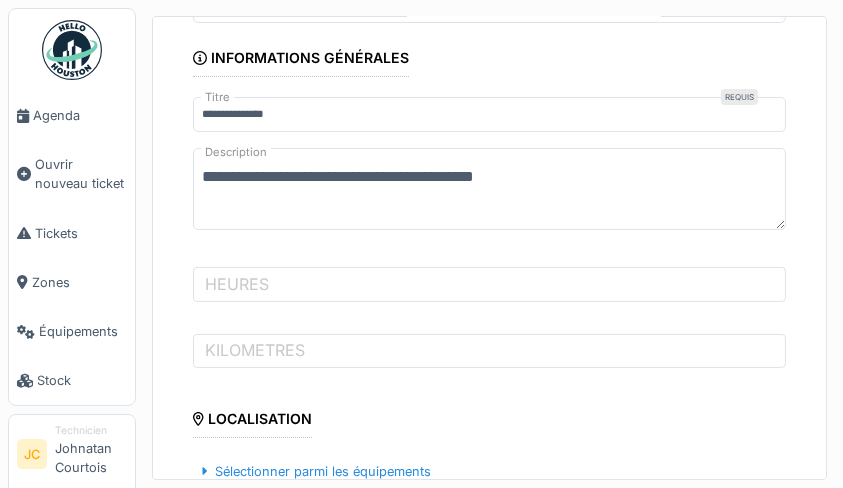 type on "**********" 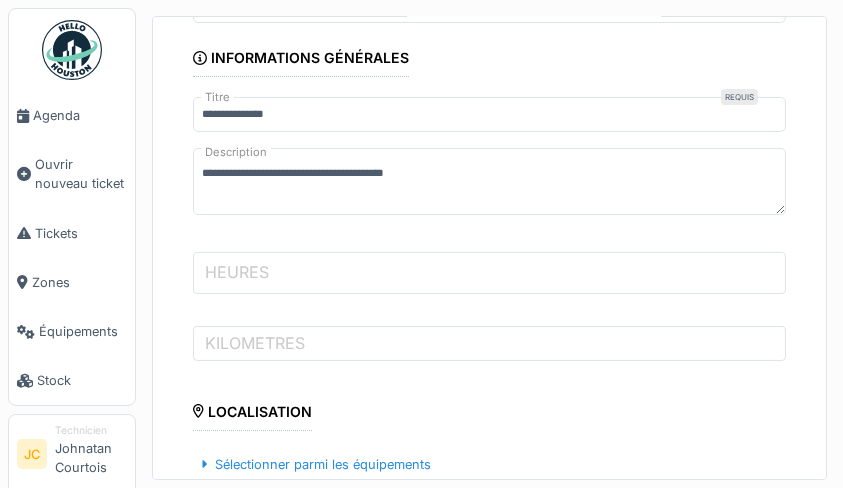 click on "HEURES" at bounding box center (489, 273) 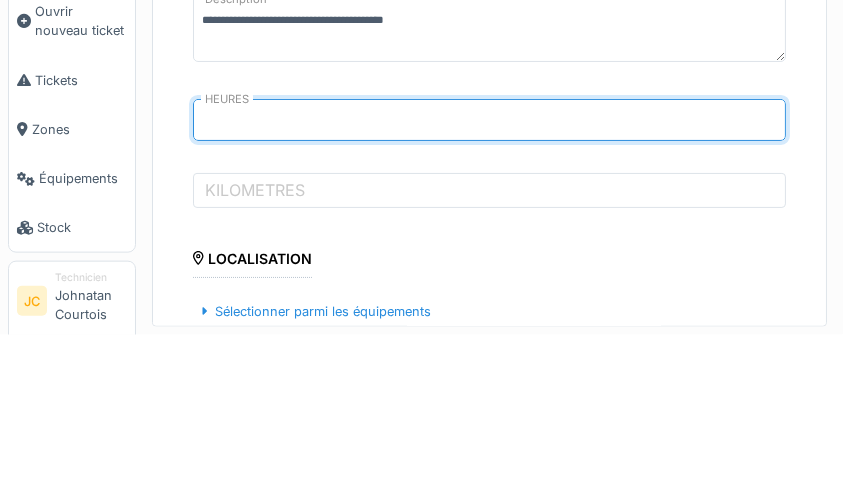 type on "*****" 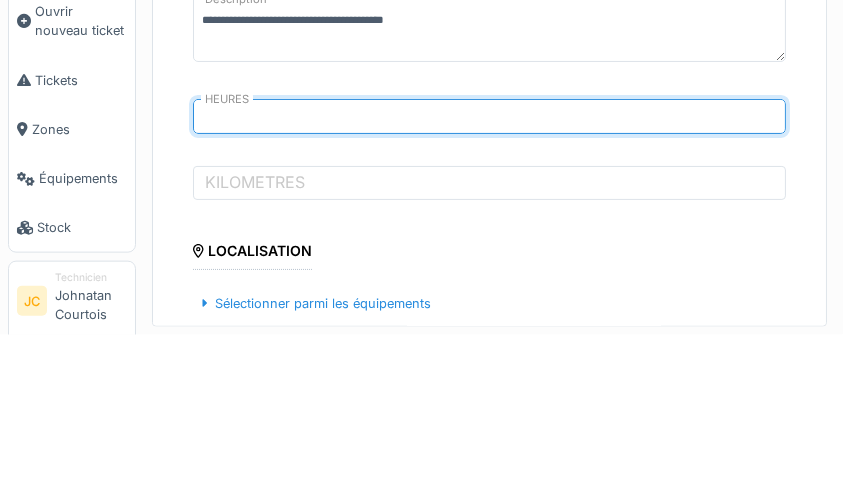 click on "KILOMETRES" at bounding box center (255, 335) 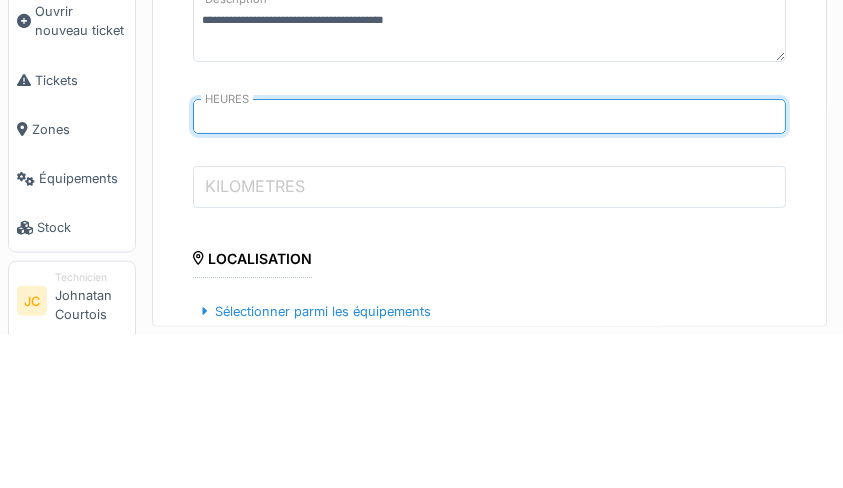 click on "KILOMETRES" at bounding box center (489, 340) 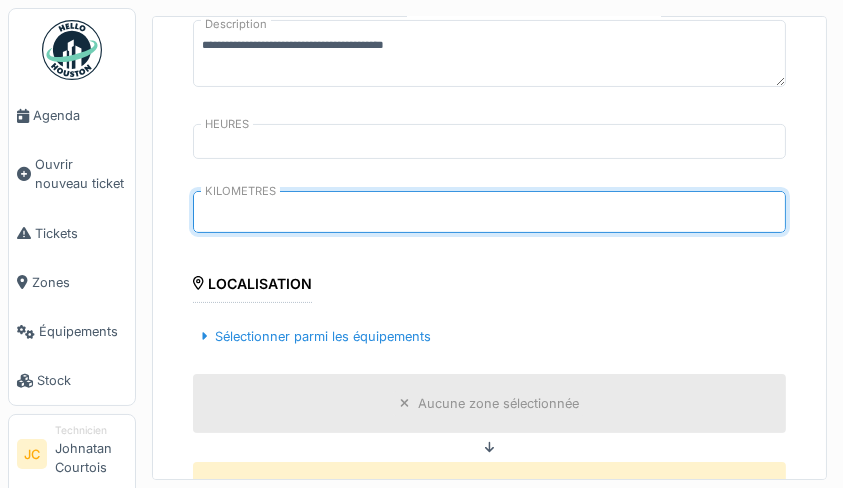 scroll, scrollTop: 396, scrollLeft: 0, axis: vertical 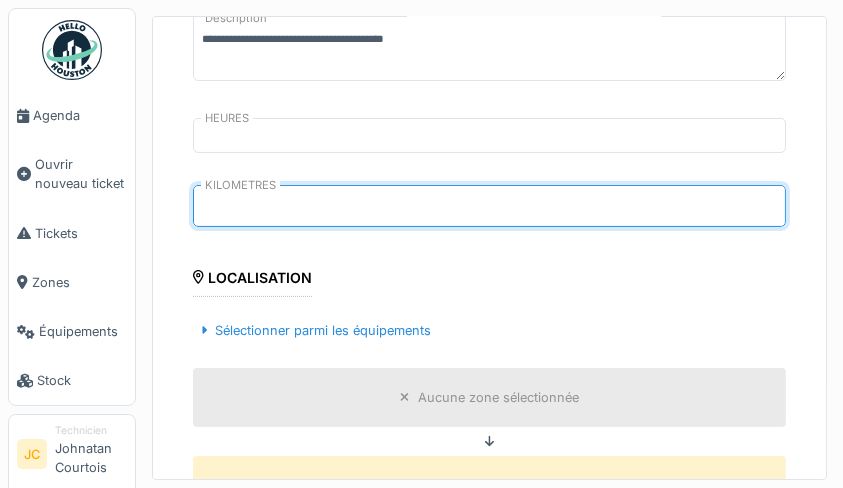 type on "******" 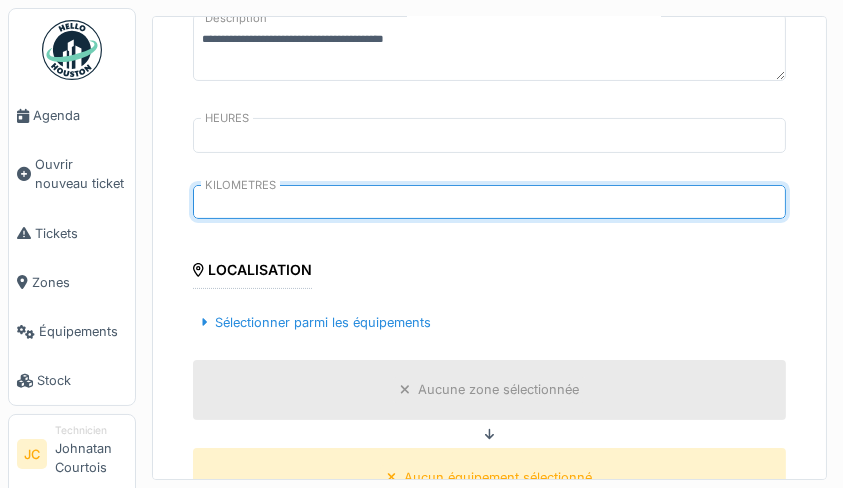 click on "Sélectionner parmi les équipements" at bounding box center [316, 322] 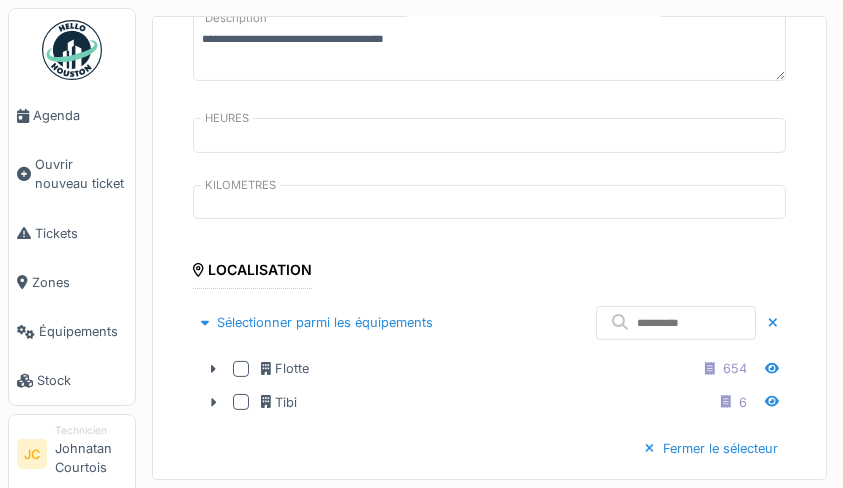 click on "Flotte" at bounding box center [285, 368] 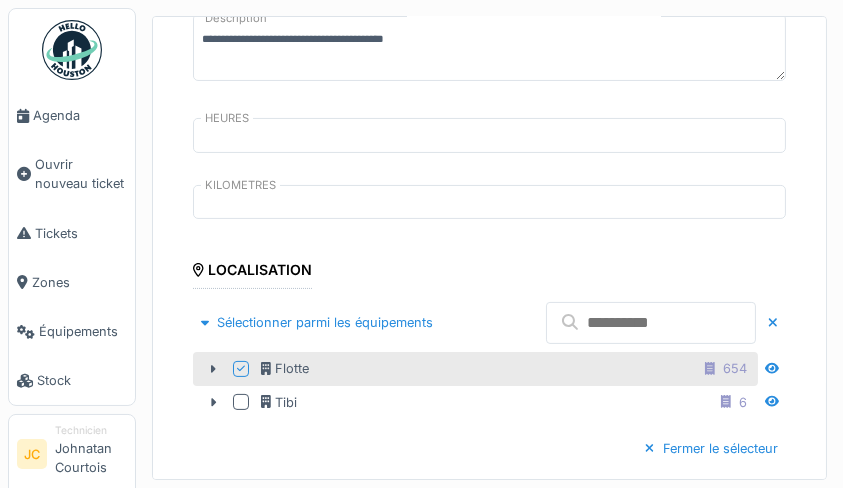 click at bounding box center [651, 323] 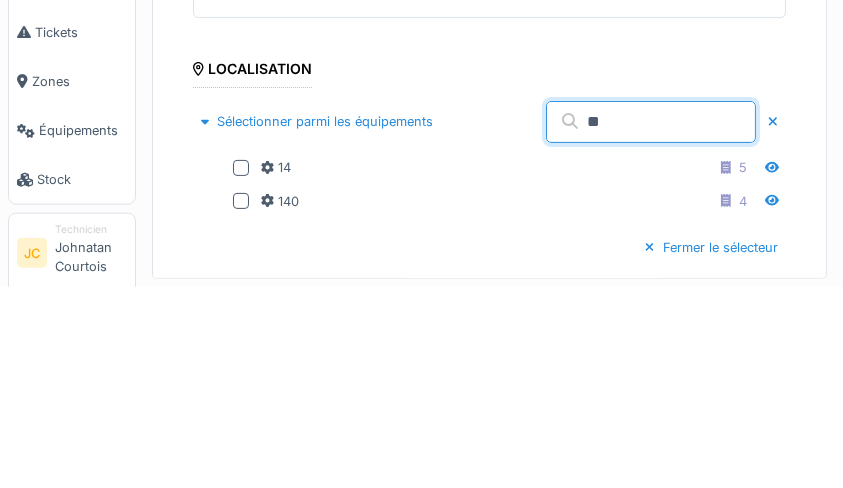 type on "*" 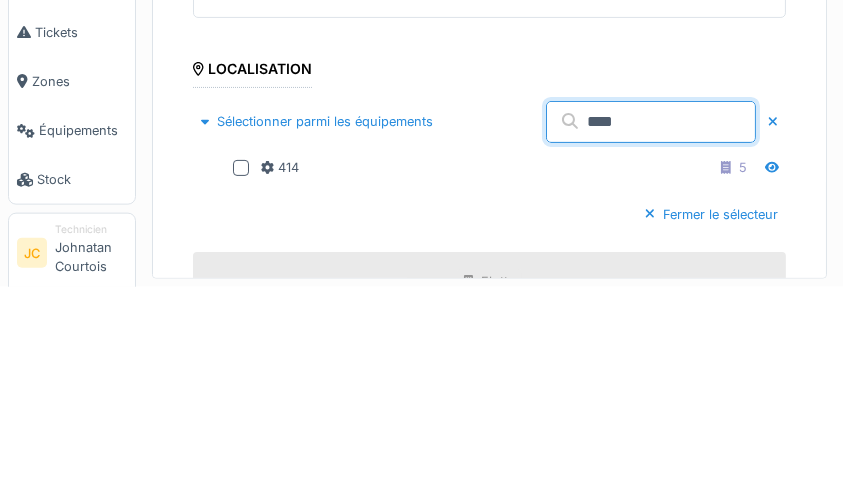 type on "***" 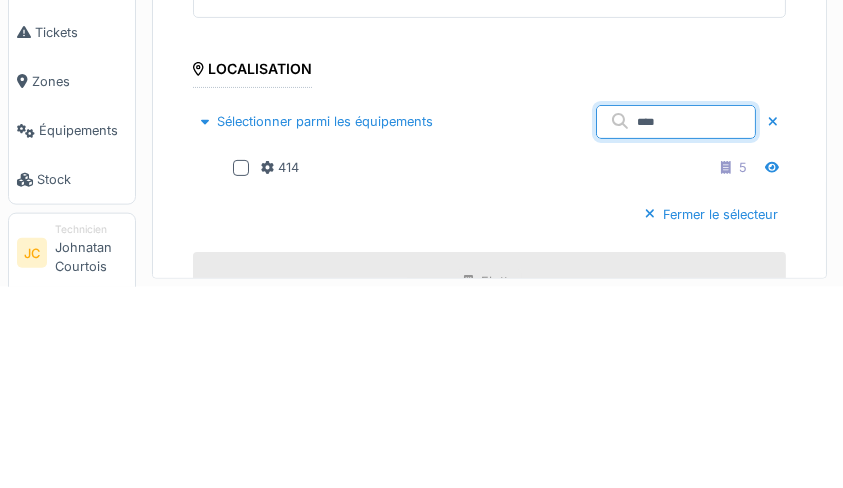click at bounding box center [241, 369] 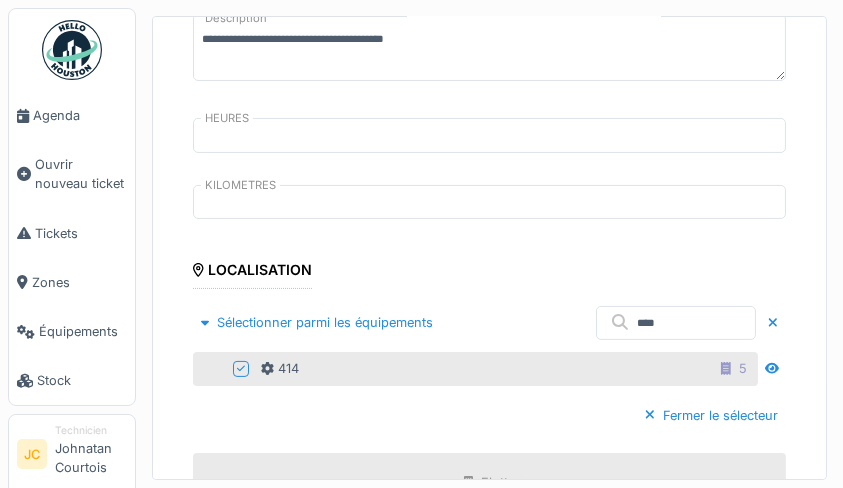 click on "Fermer le sélecteur" at bounding box center [711, 415] 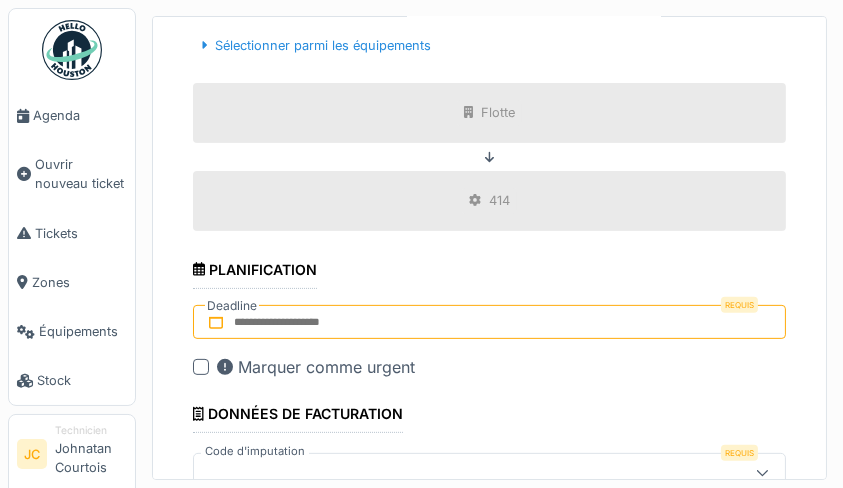scroll, scrollTop: 677, scrollLeft: 0, axis: vertical 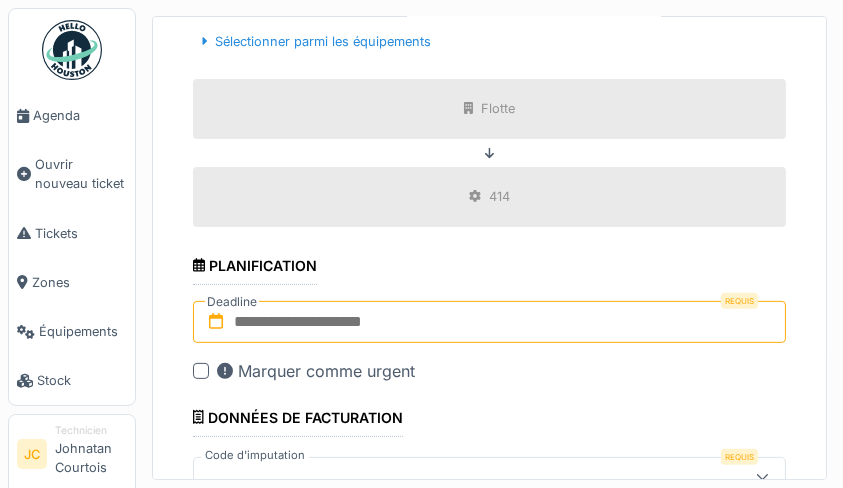 click at bounding box center (489, 322) 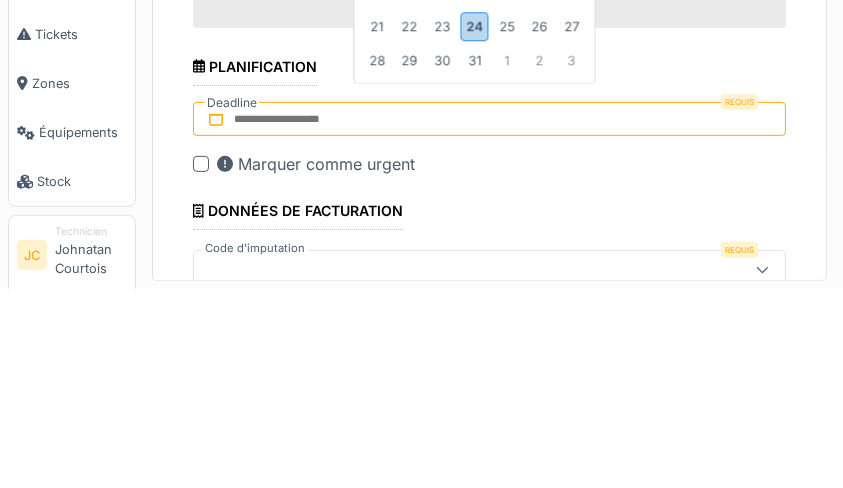click on "24" at bounding box center (474, 226) 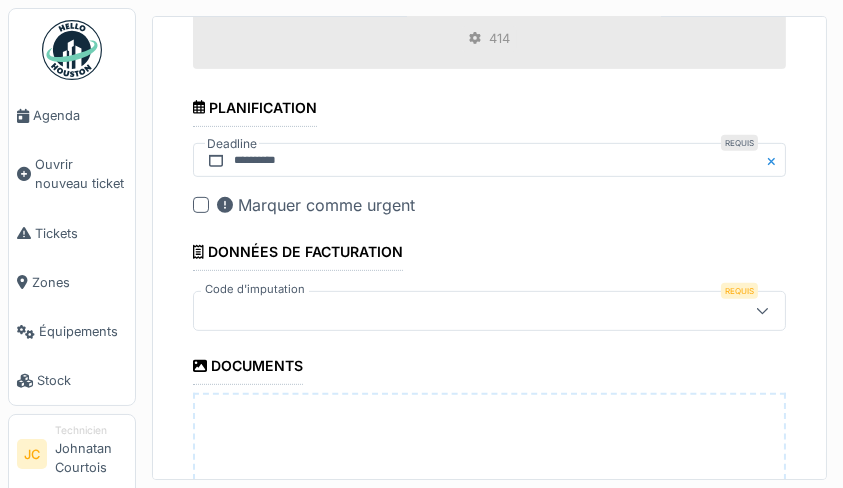 scroll, scrollTop: 835, scrollLeft: 0, axis: vertical 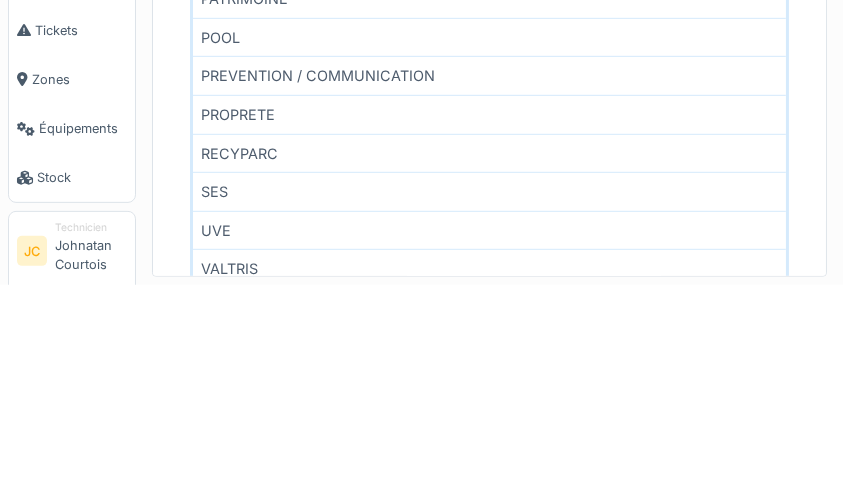 click on "RECYPARC" at bounding box center [489, 356] 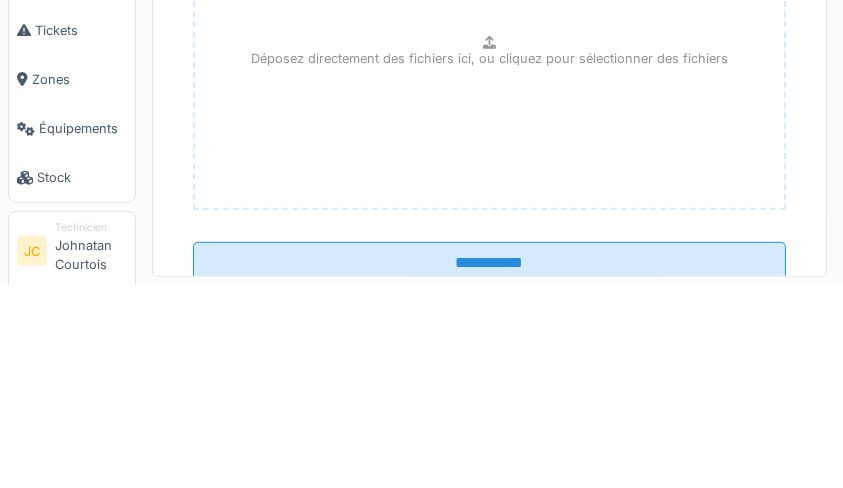 type on "****" 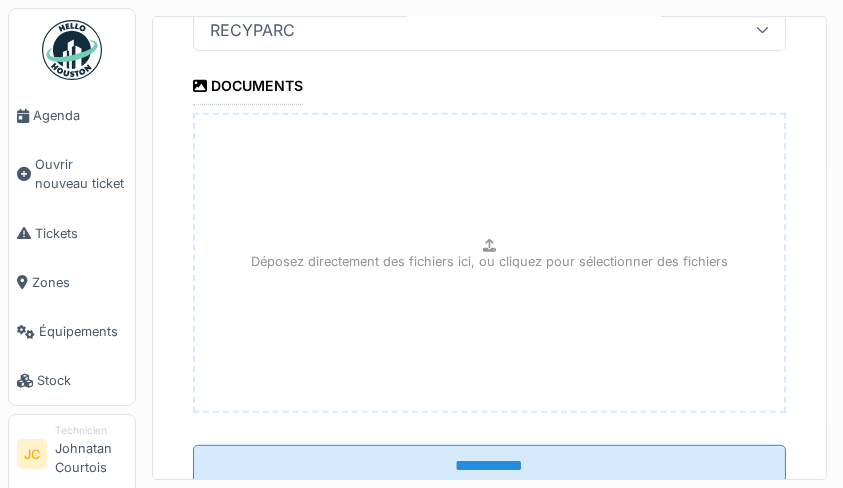 scroll, scrollTop: 1185, scrollLeft: 0, axis: vertical 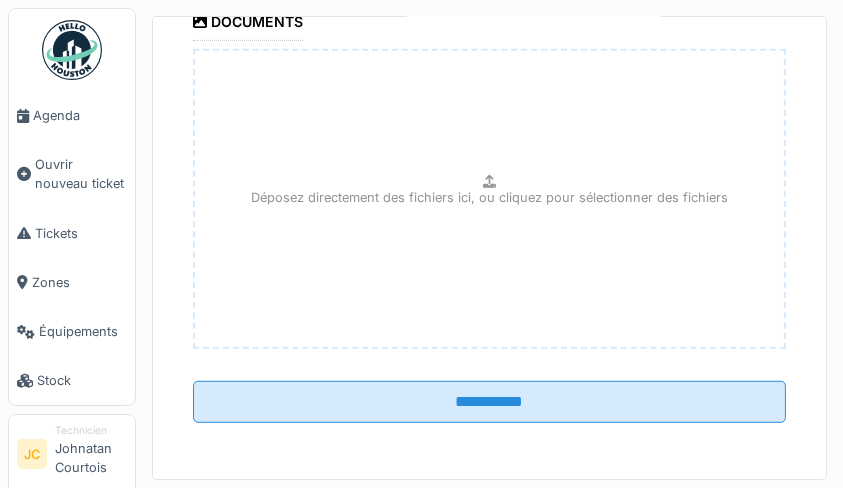 click on "**********" at bounding box center [489, 402] 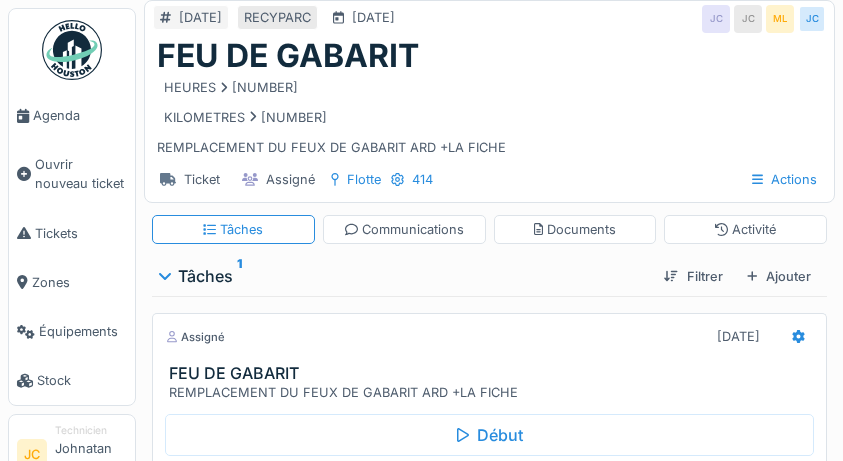scroll, scrollTop: 0, scrollLeft: 0, axis: both 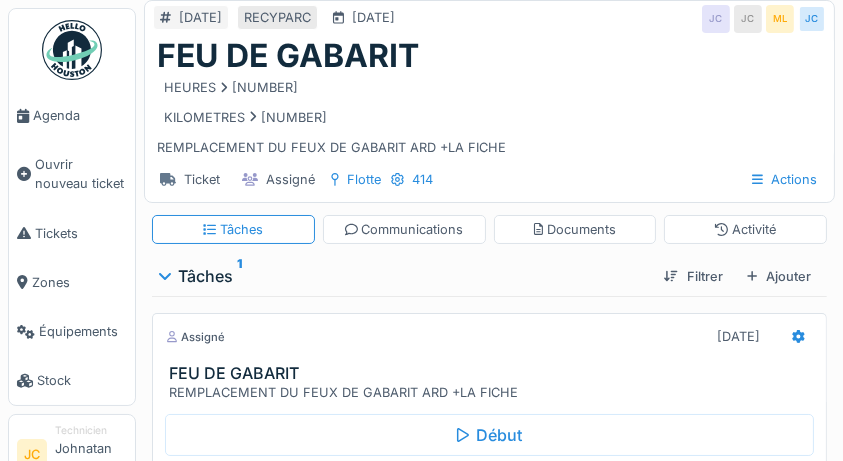 click at bounding box center [798, 336] 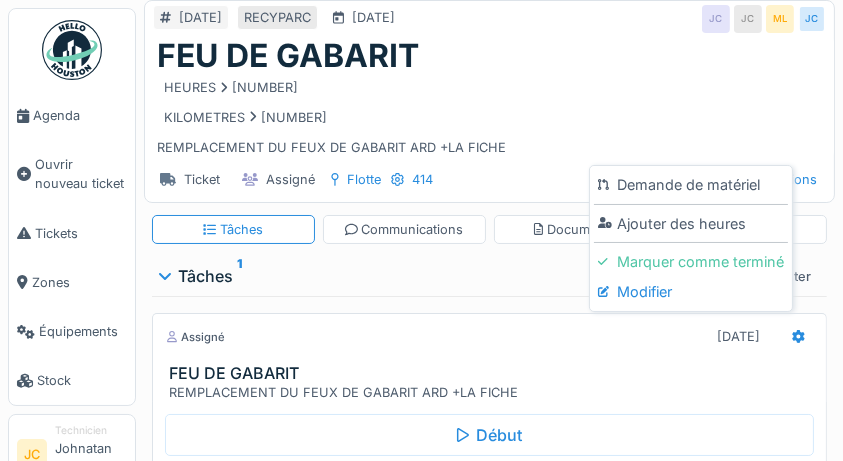 click on "Modifier" at bounding box center (691, 292) 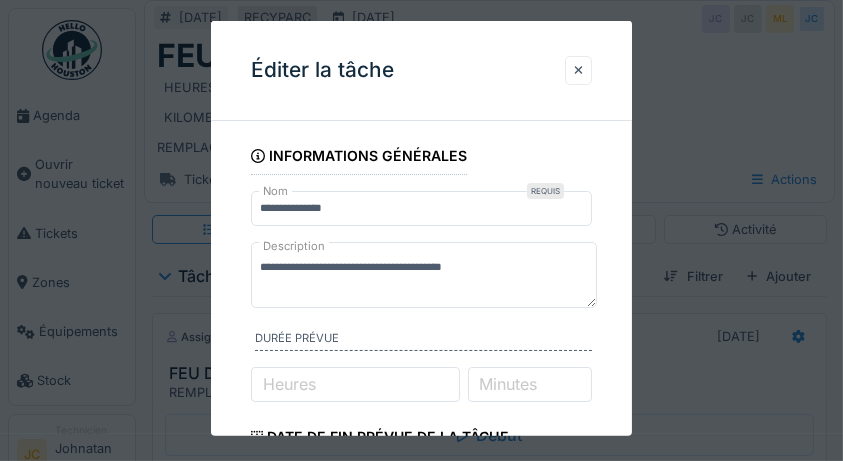 click on "Minutes" at bounding box center (509, 384) 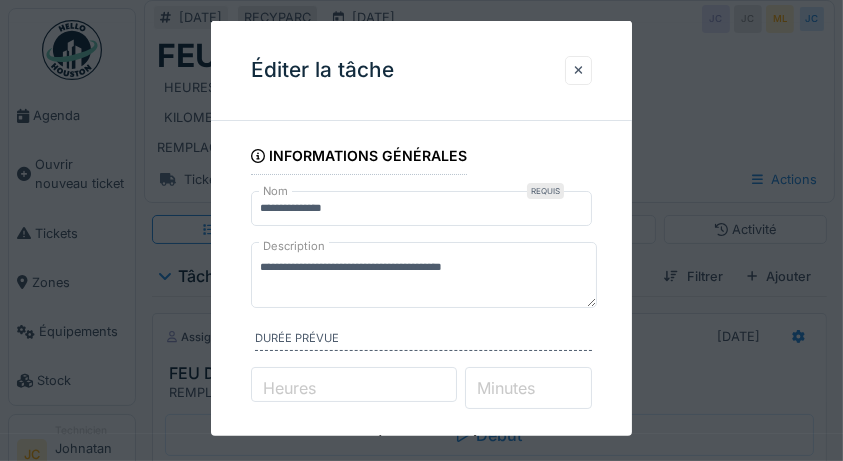 click on "*" at bounding box center [528, 388] 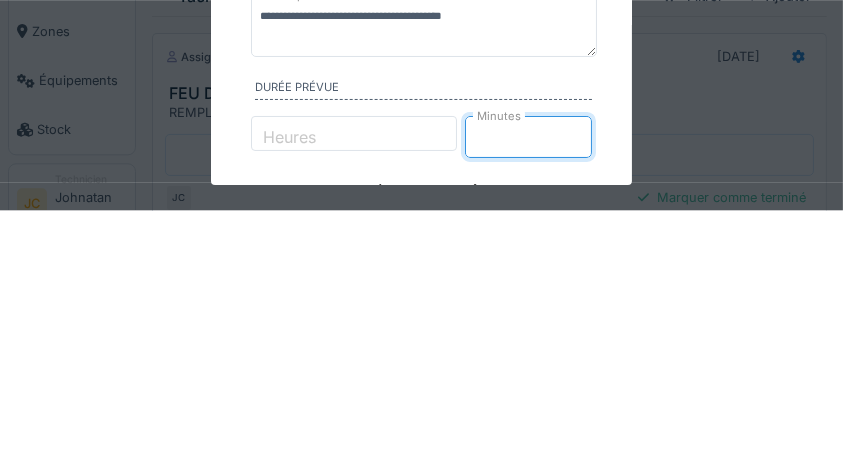 scroll, scrollTop: 29, scrollLeft: 0, axis: vertical 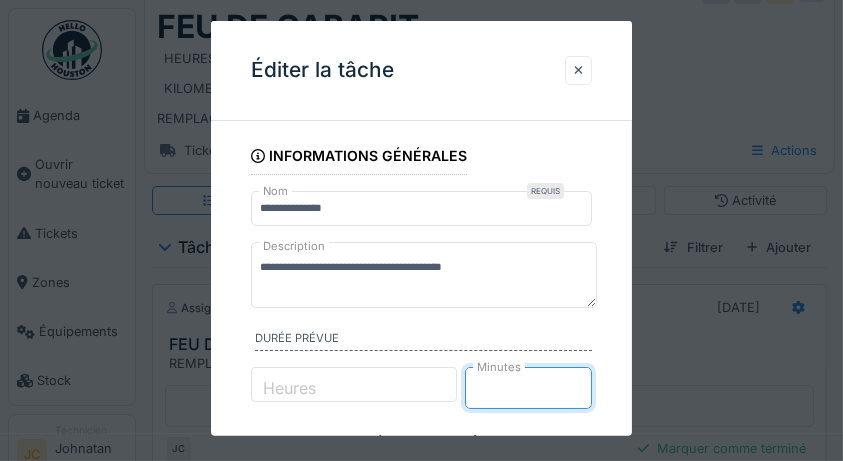 type on "**" 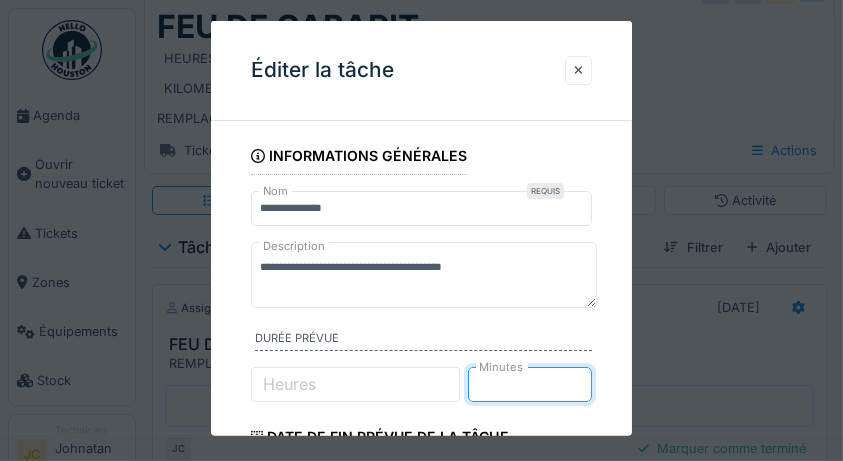 click on "Durée prévue" at bounding box center [424, 340] 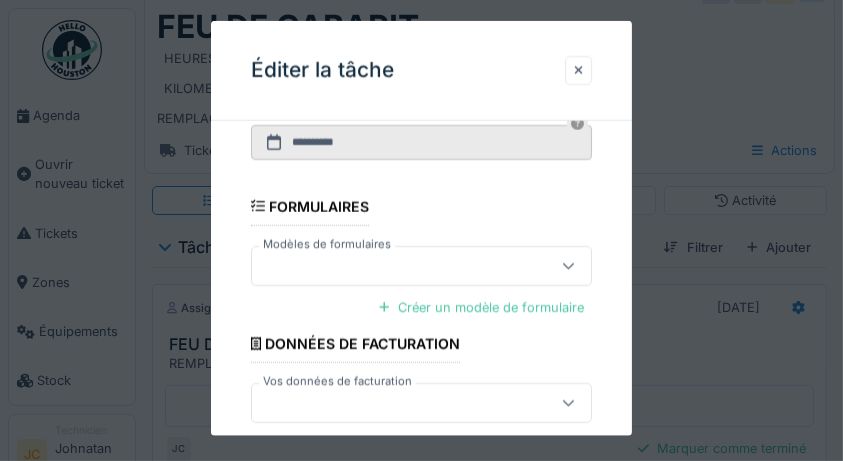 scroll, scrollTop: 424, scrollLeft: 0, axis: vertical 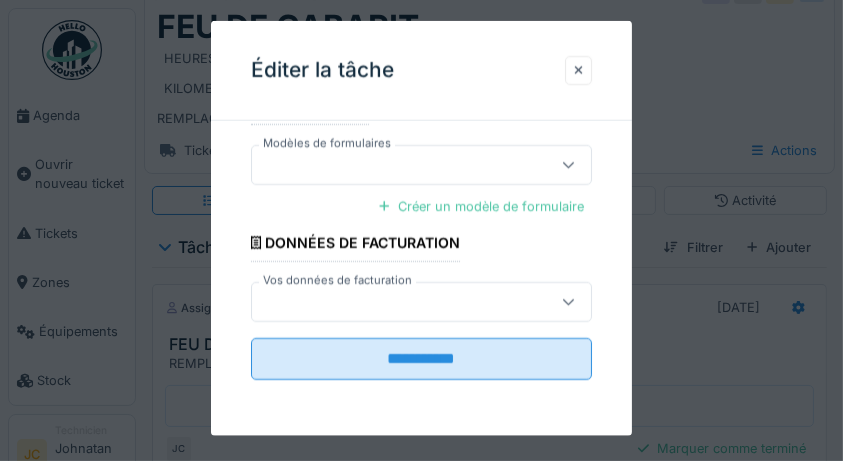 click on "**********" at bounding box center [422, 359] 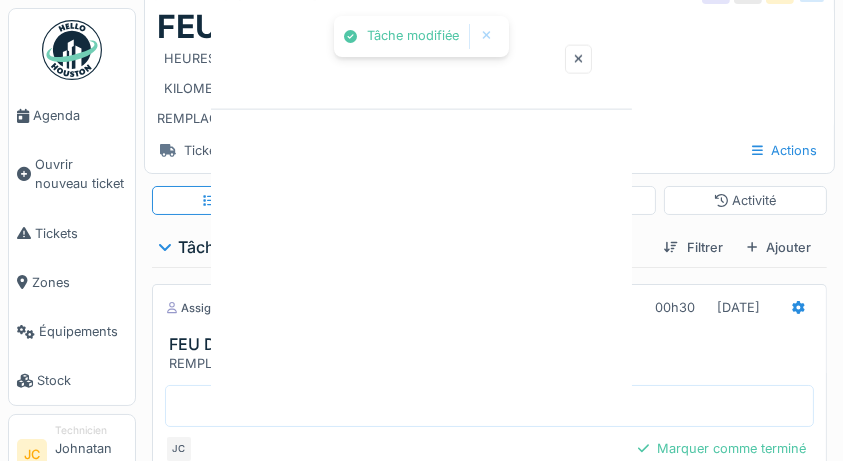 scroll, scrollTop: 0, scrollLeft: 0, axis: both 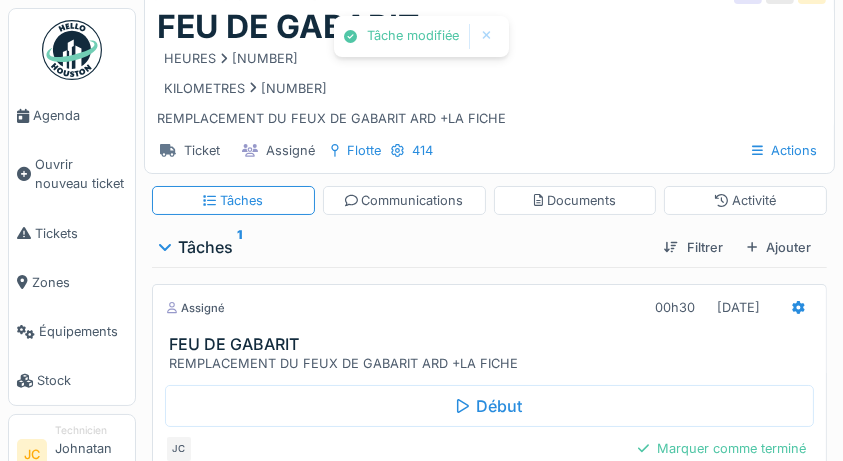 click on "Marquer comme terminé" at bounding box center (722, 448) 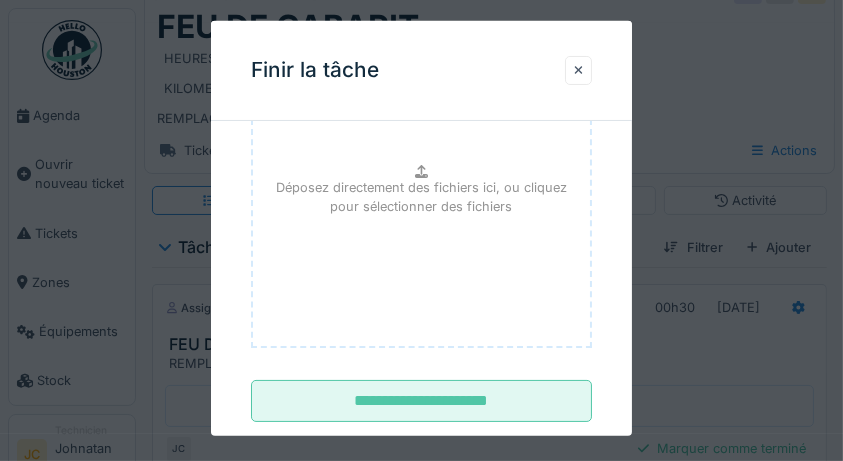 scroll, scrollTop: 300, scrollLeft: 0, axis: vertical 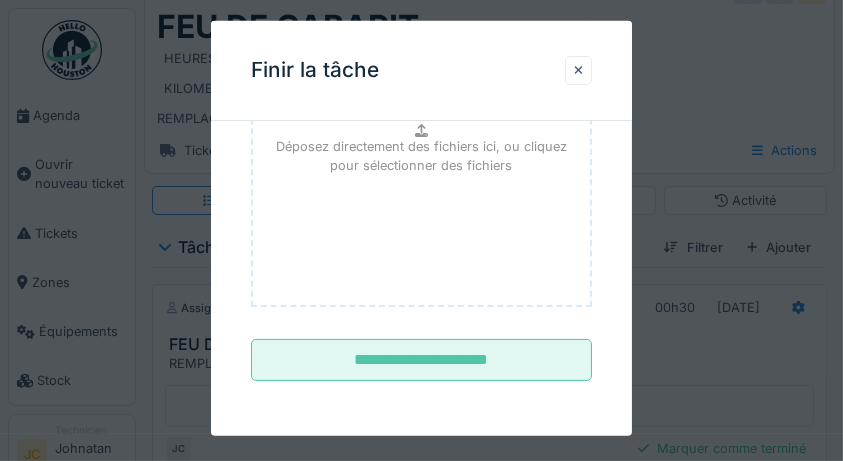 click on "**********" at bounding box center (422, 360) 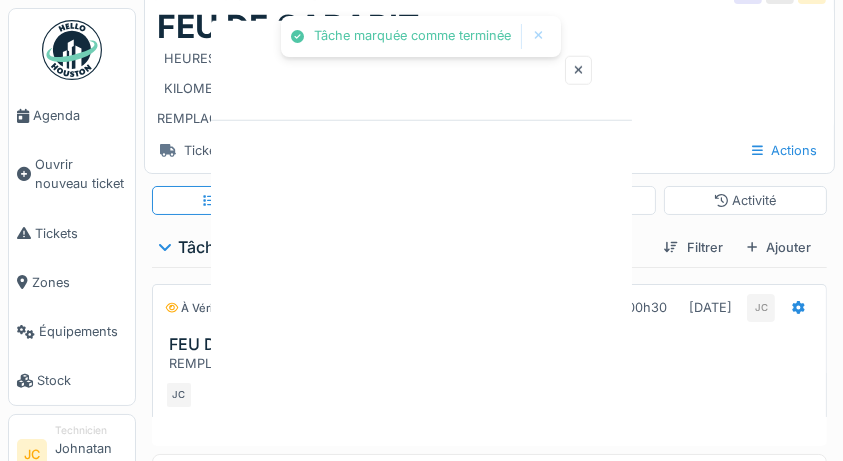 scroll, scrollTop: 0, scrollLeft: 0, axis: both 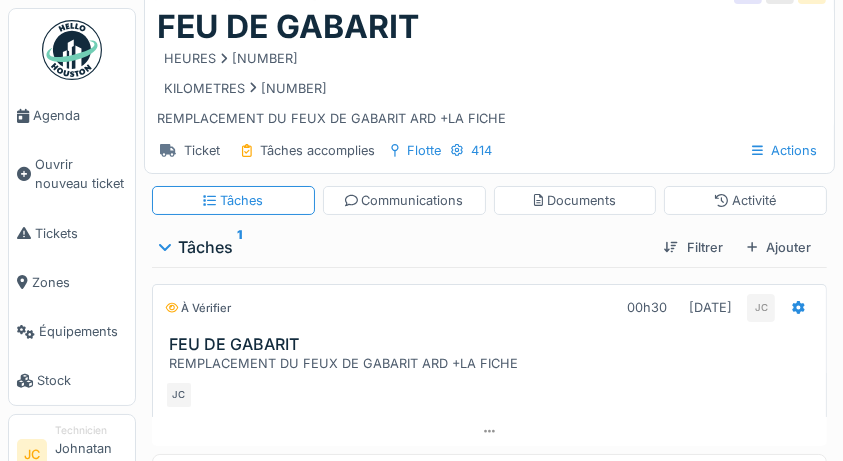 click on "Ouvrir nouveau ticket" at bounding box center [81, 174] 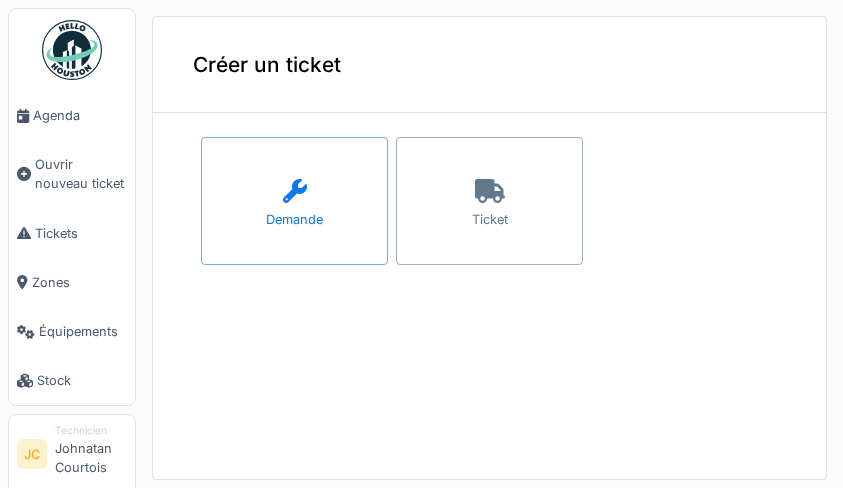scroll, scrollTop: 0, scrollLeft: 0, axis: both 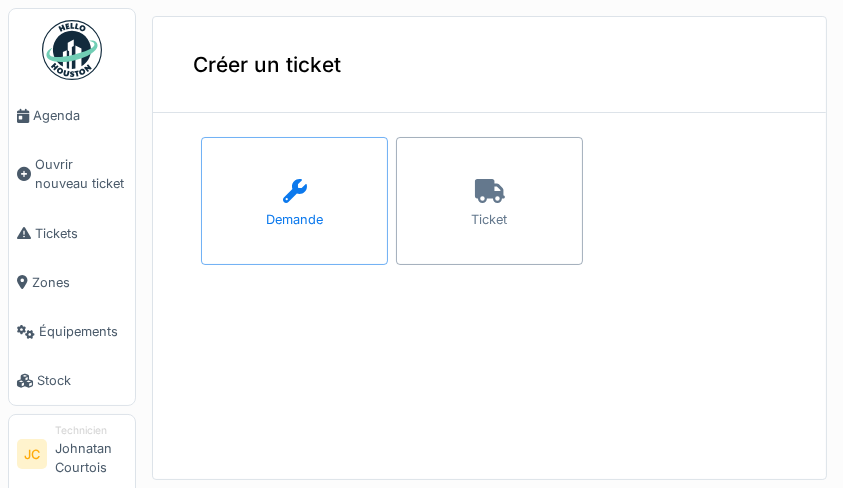 click on "Ticket" at bounding box center [489, 201] 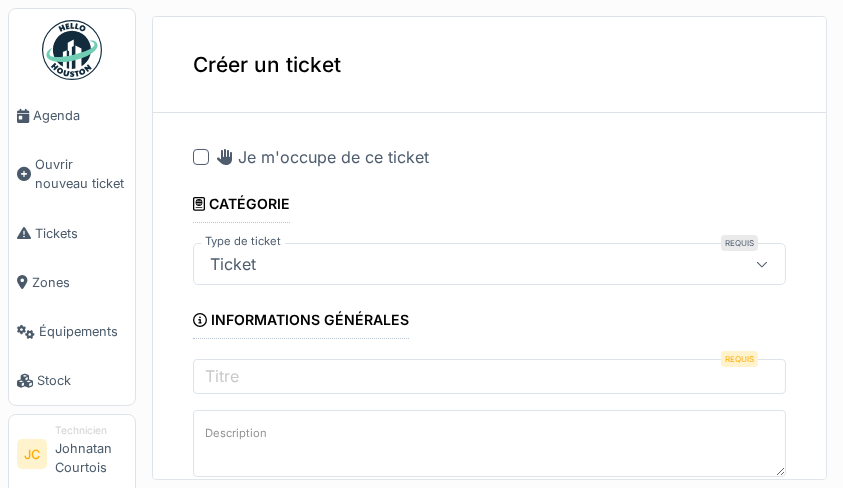 click on "**********" at bounding box center [489, 873] 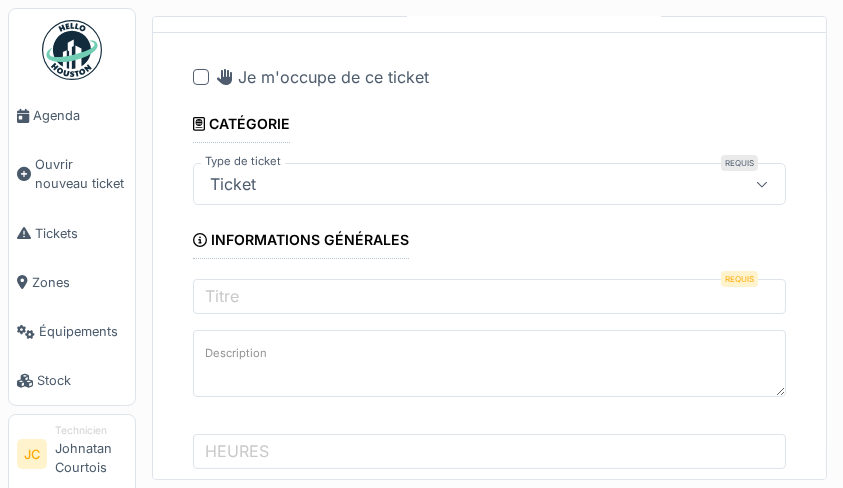 scroll, scrollTop: 112, scrollLeft: 0, axis: vertical 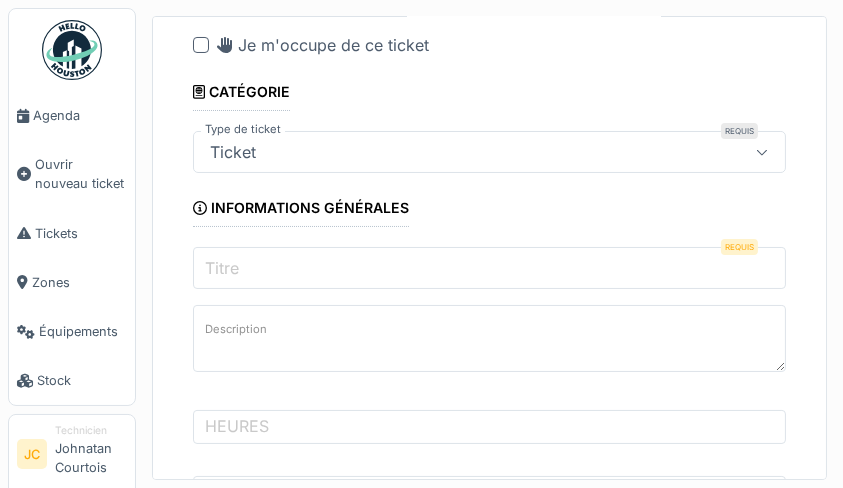 click on "Titre" at bounding box center (489, 268) 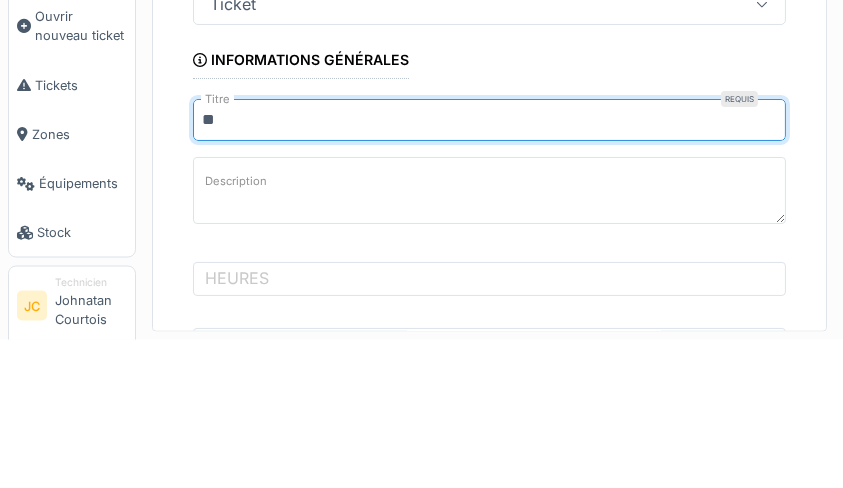 type on "*" 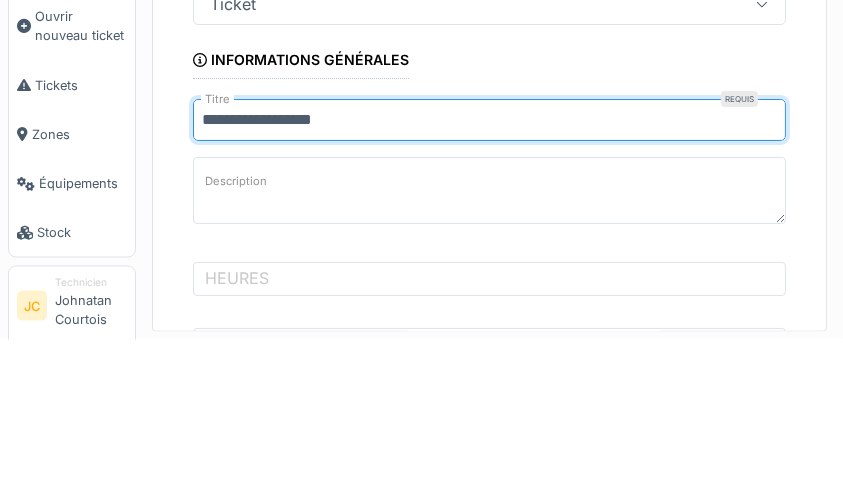 type on "**********" 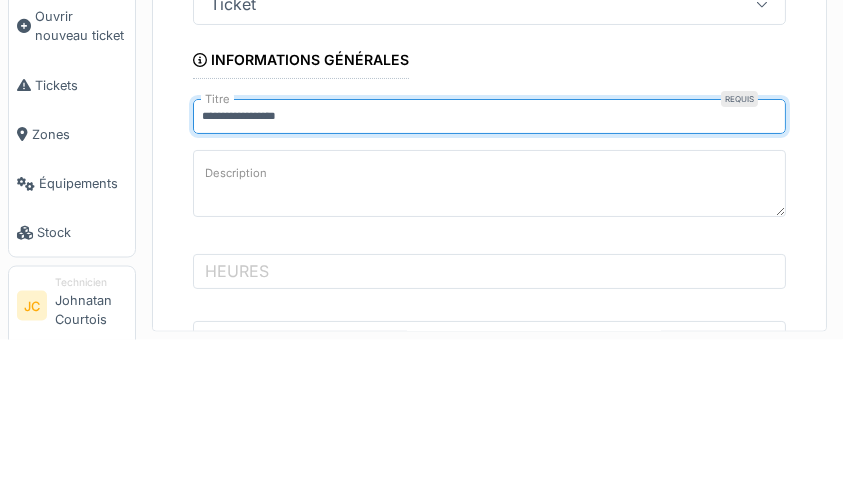 click on "Description" at bounding box center [236, 321] 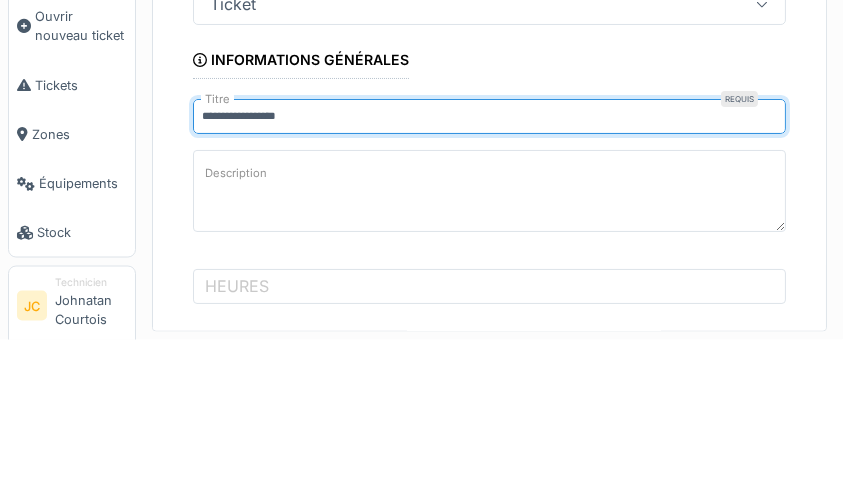 click on "Description" at bounding box center (489, 339) 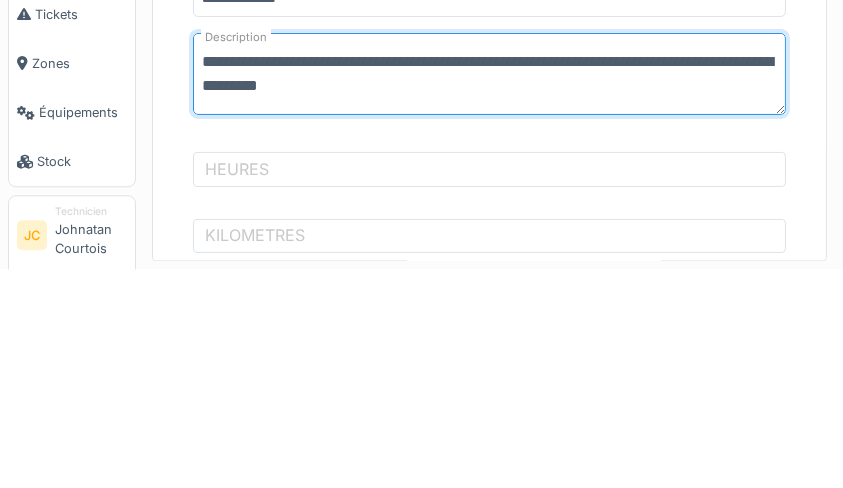 scroll, scrollTop: 160, scrollLeft: 0, axis: vertical 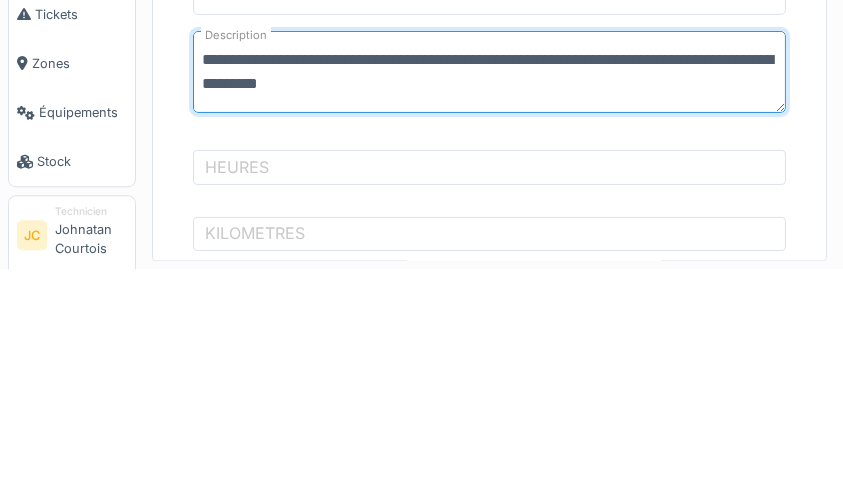 type on "**********" 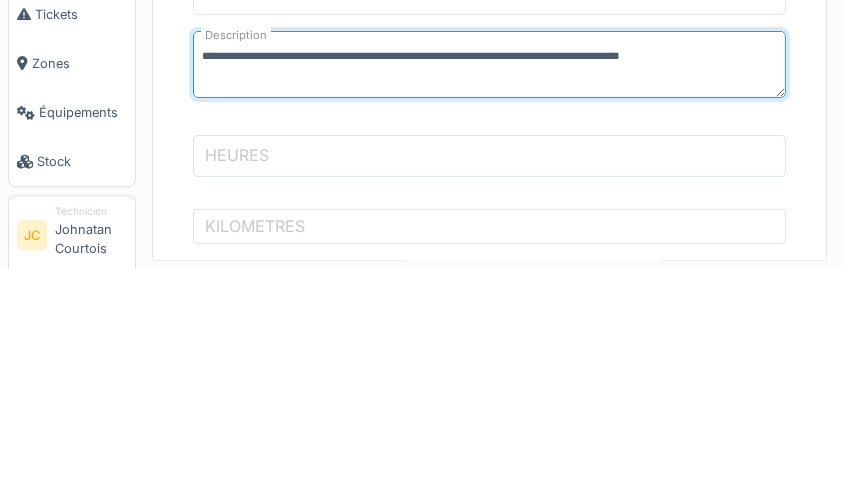 click on "HEURES" at bounding box center [489, 375] 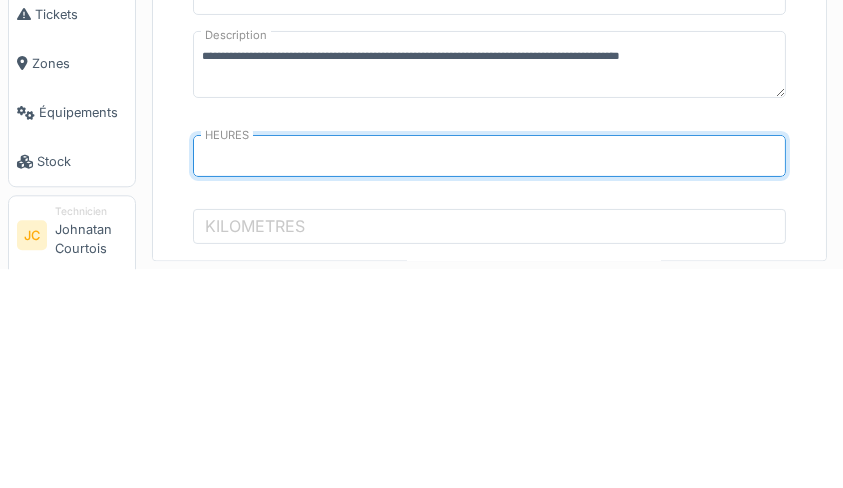 type on "***" 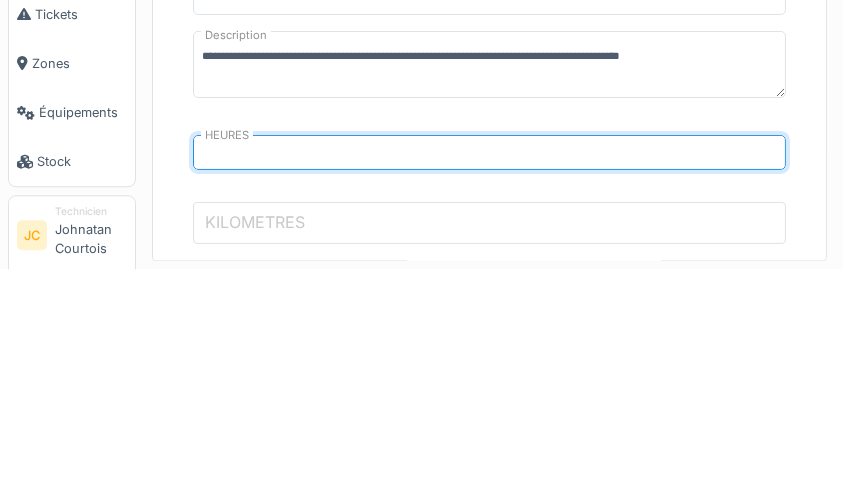 click on "KILOMETRES" at bounding box center (489, 442) 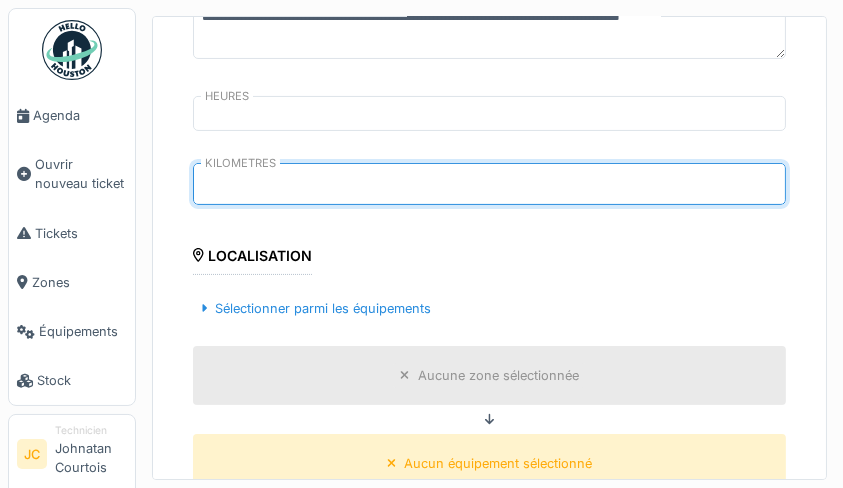 scroll, scrollTop: 420, scrollLeft: 0, axis: vertical 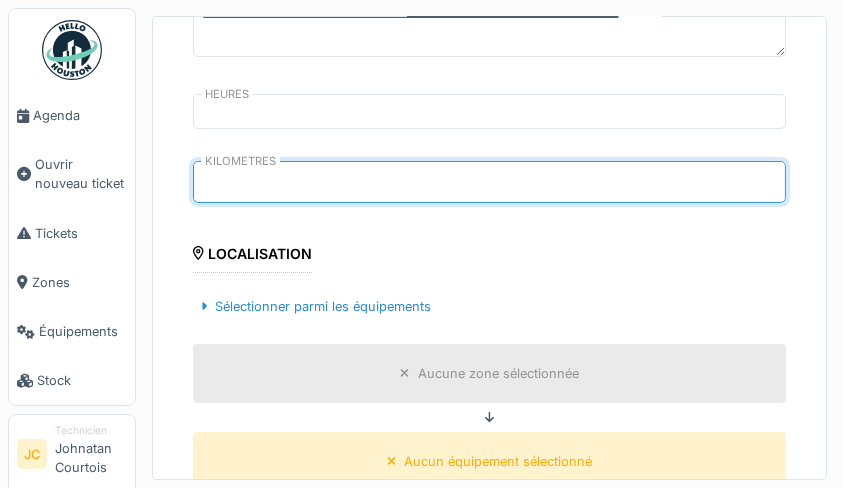type on "***" 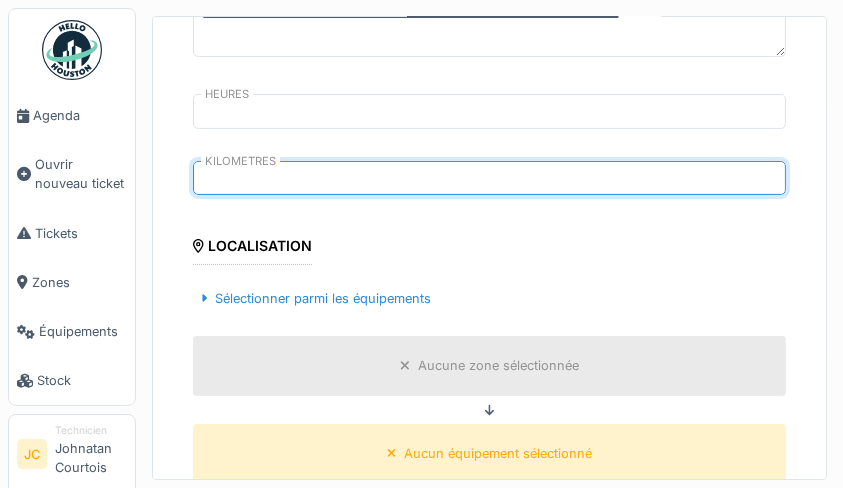click on "Sélectionner parmi les équipements" at bounding box center [316, 298] 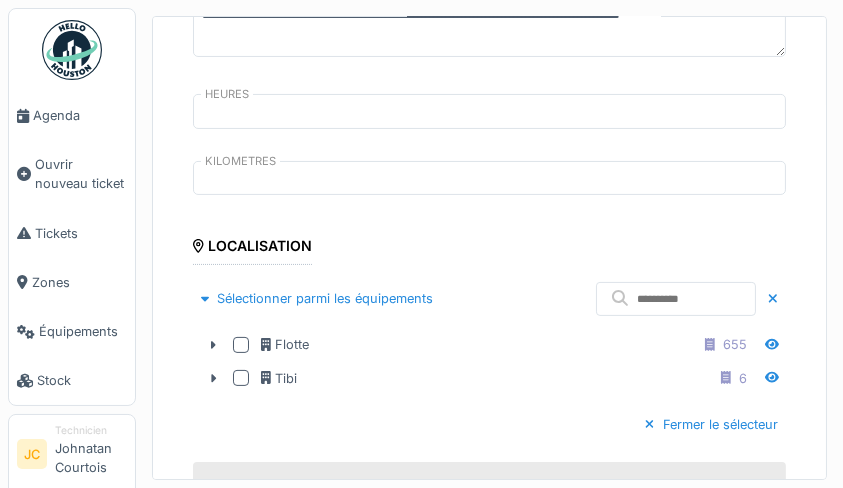 click 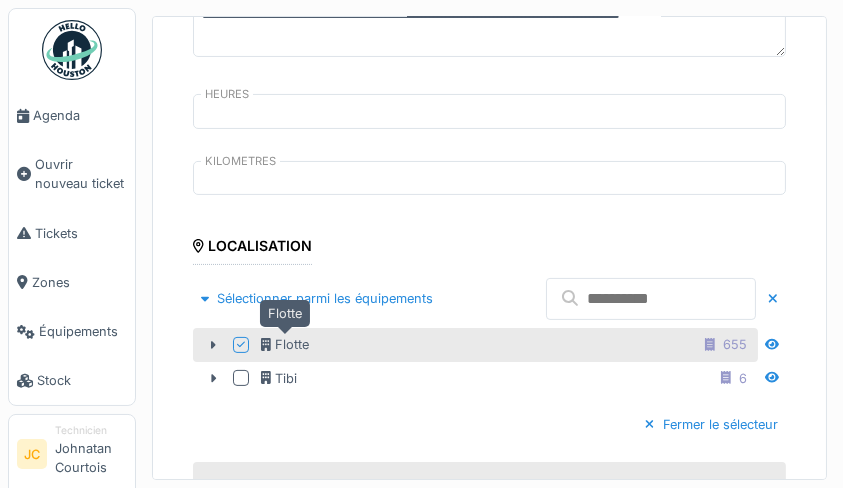 click at bounding box center (651, 299) 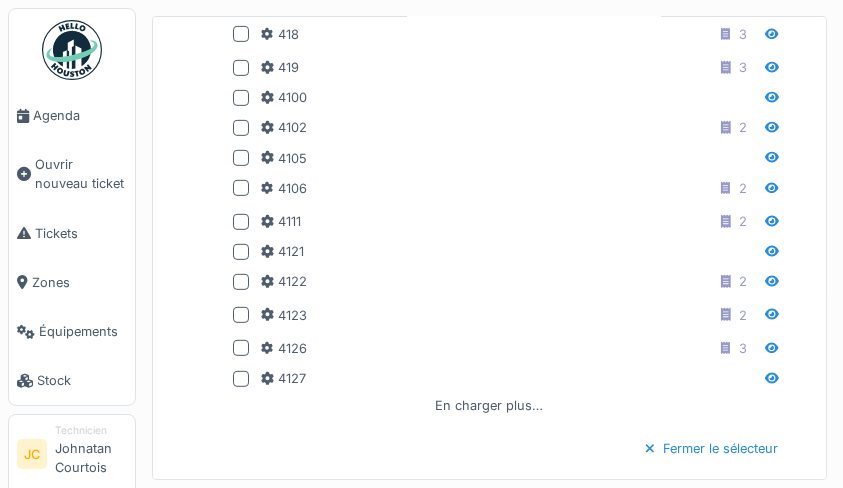 scroll, scrollTop: 997, scrollLeft: 0, axis: vertical 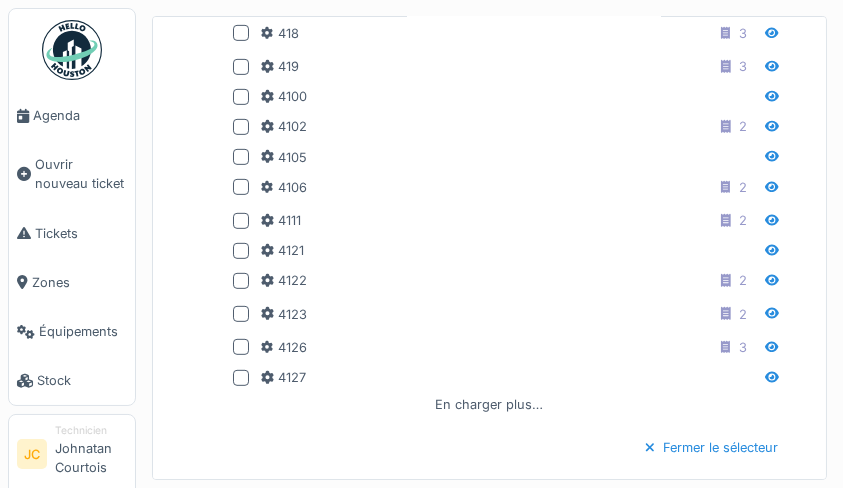 type on "**" 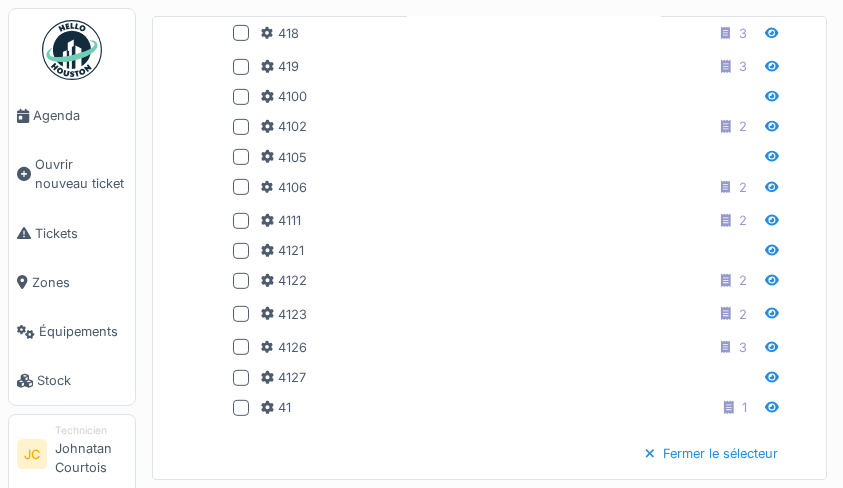 click at bounding box center [241, 408] 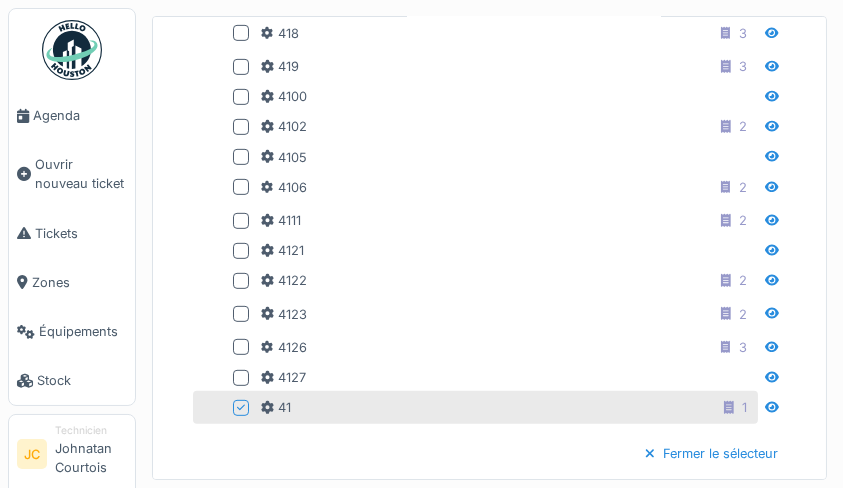 click on "Fermer le sélecteur" at bounding box center (489, 453) 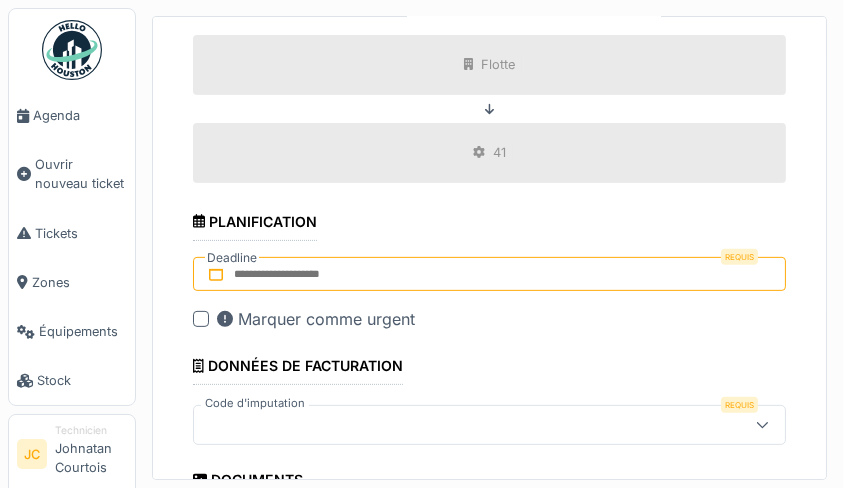 scroll, scrollTop: 718, scrollLeft: 0, axis: vertical 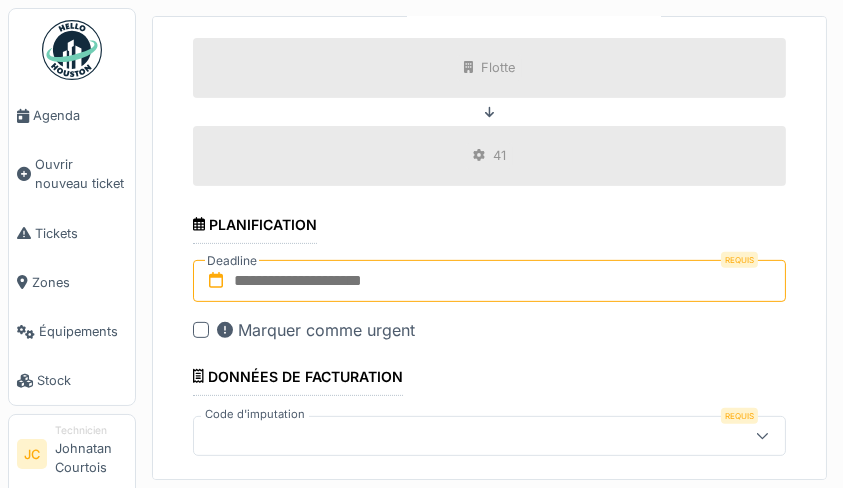 click at bounding box center [489, 281] 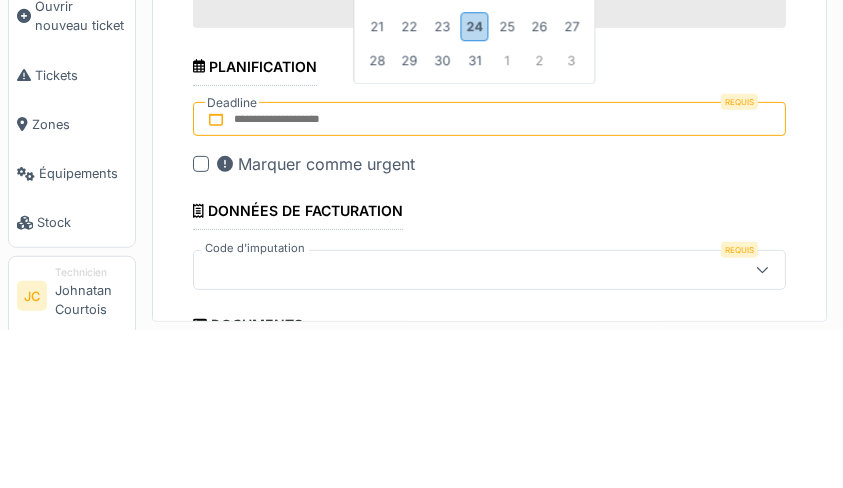 click on "24" at bounding box center [474, 185] 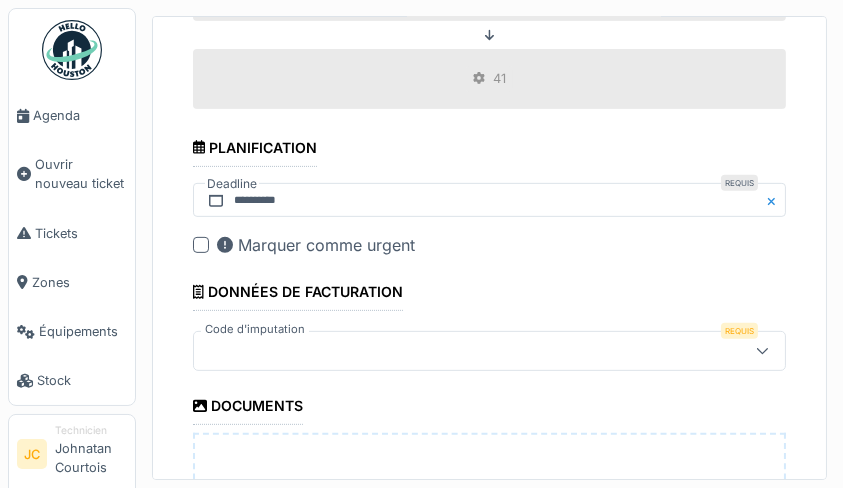 scroll, scrollTop: 812, scrollLeft: 0, axis: vertical 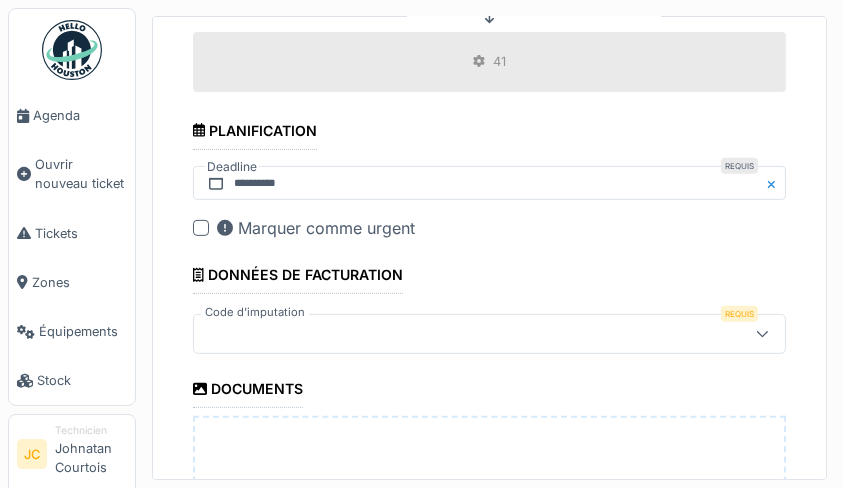 click at bounding box center (762, 334) 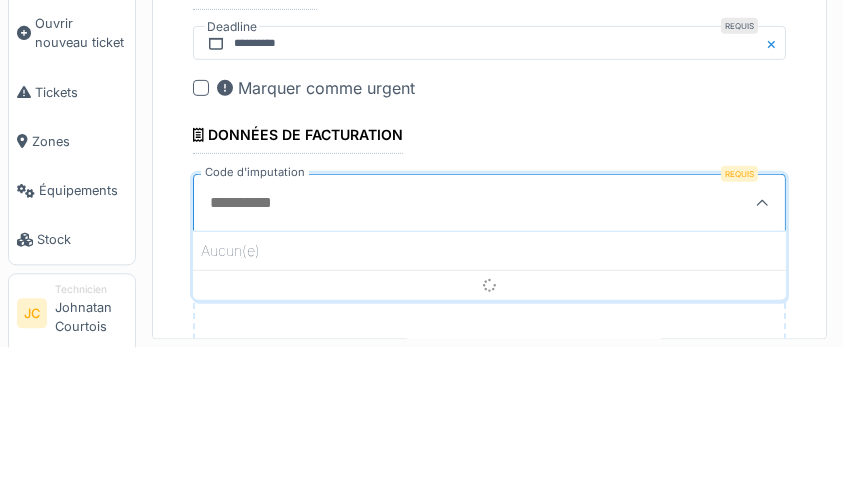 scroll, scrollTop: 2, scrollLeft: 0, axis: vertical 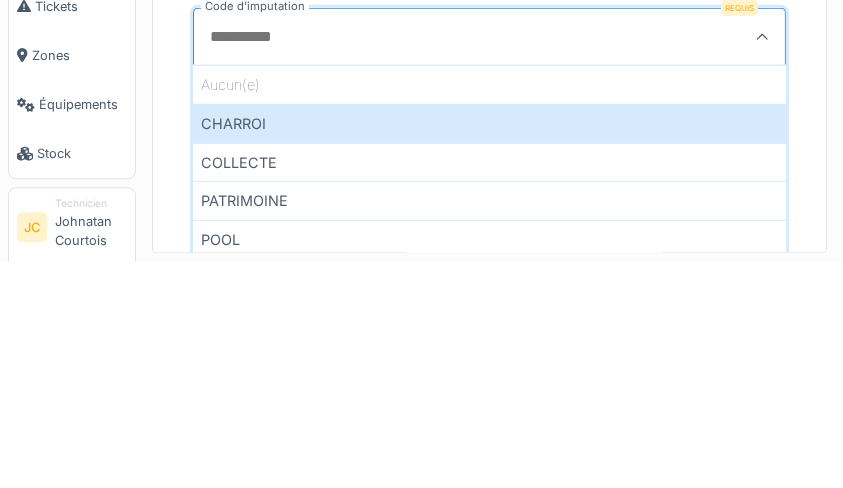 click on "COLLECTE" at bounding box center (489, 389) 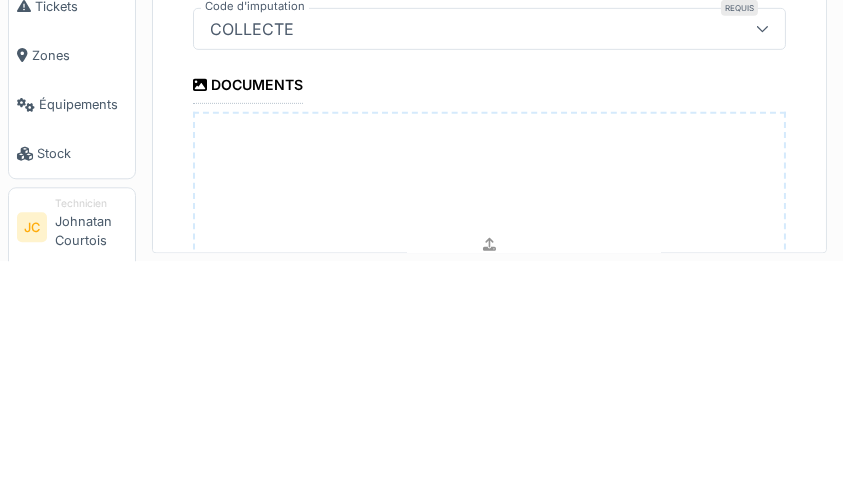 scroll, scrollTop: 2, scrollLeft: 0, axis: vertical 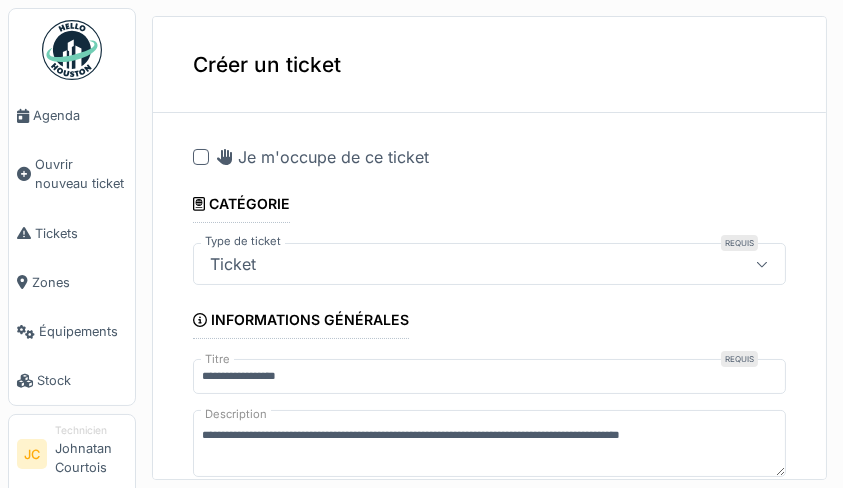 click at bounding box center [201, 157] 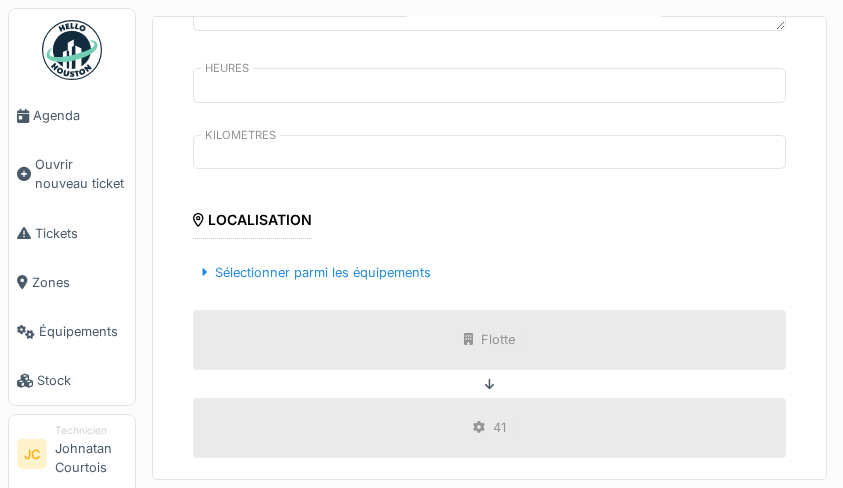 scroll, scrollTop: 444, scrollLeft: 0, axis: vertical 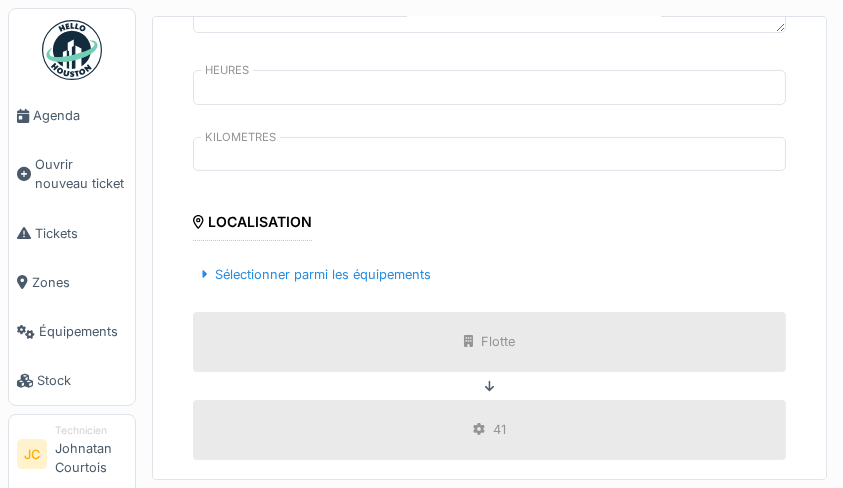 click on "**********" at bounding box center [489, 450] 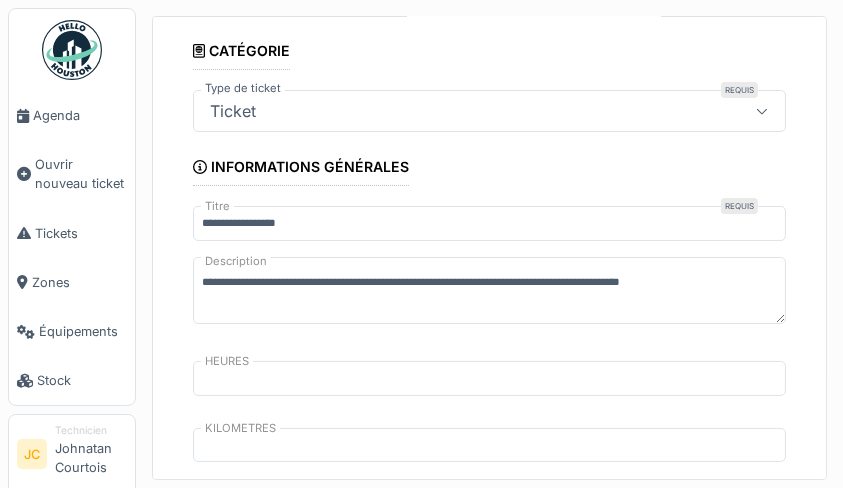 scroll, scrollTop: 153, scrollLeft: 0, axis: vertical 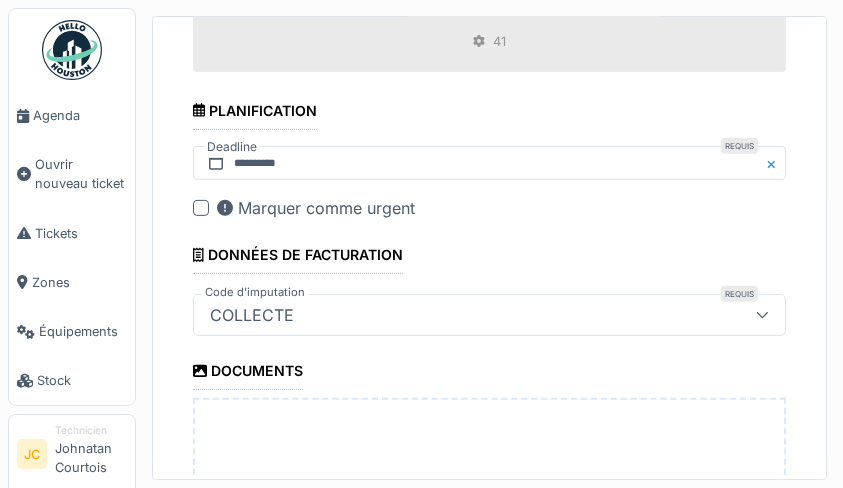 click on "**********" at bounding box center [489, 62] 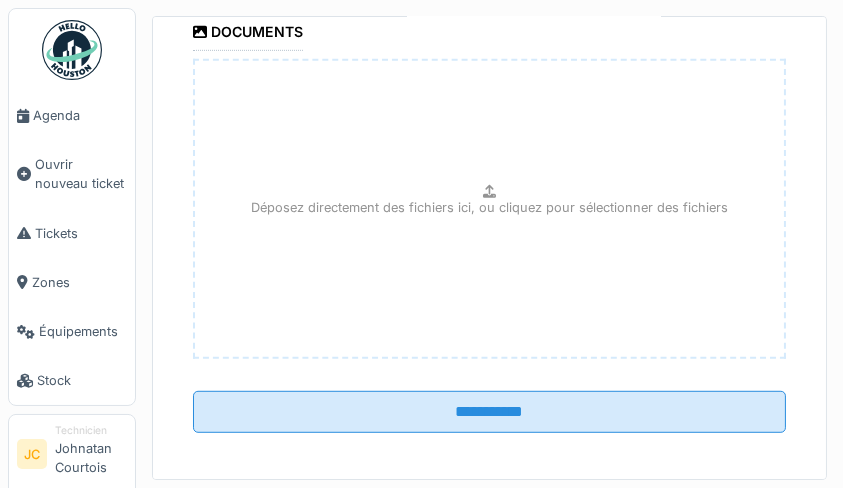 scroll, scrollTop: 1185, scrollLeft: 0, axis: vertical 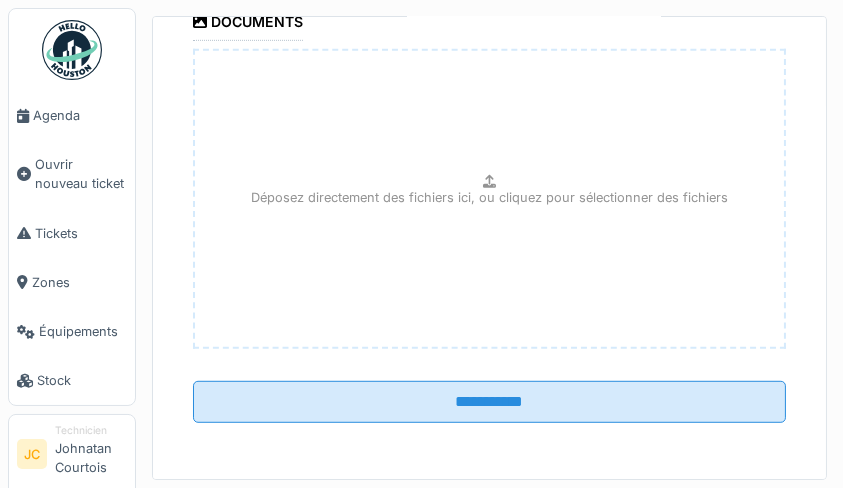 click on "**********" at bounding box center (489, 402) 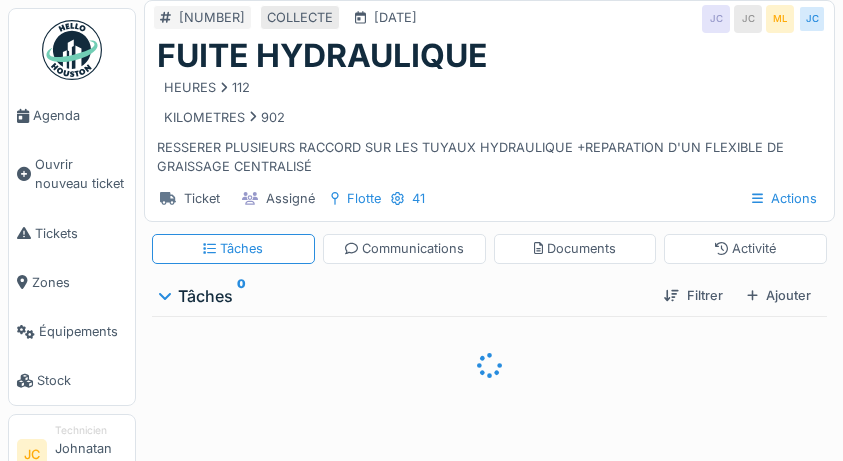 scroll, scrollTop: 0, scrollLeft: 0, axis: both 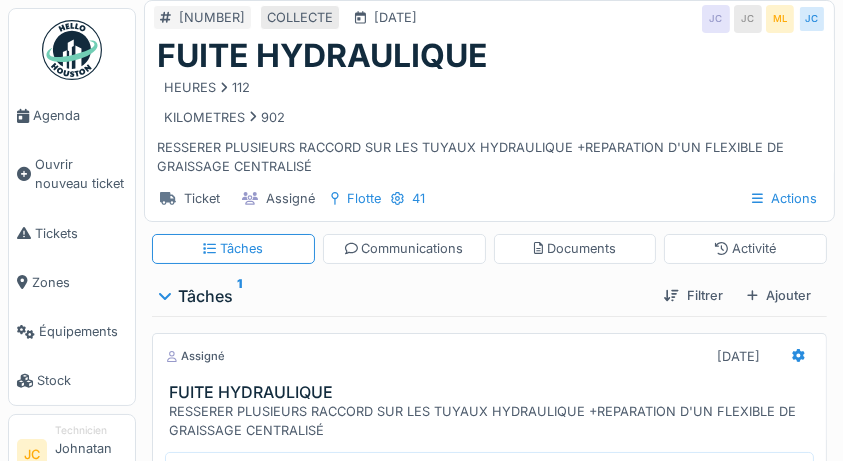 click on "Ajouter" at bounding box center (779, 295) 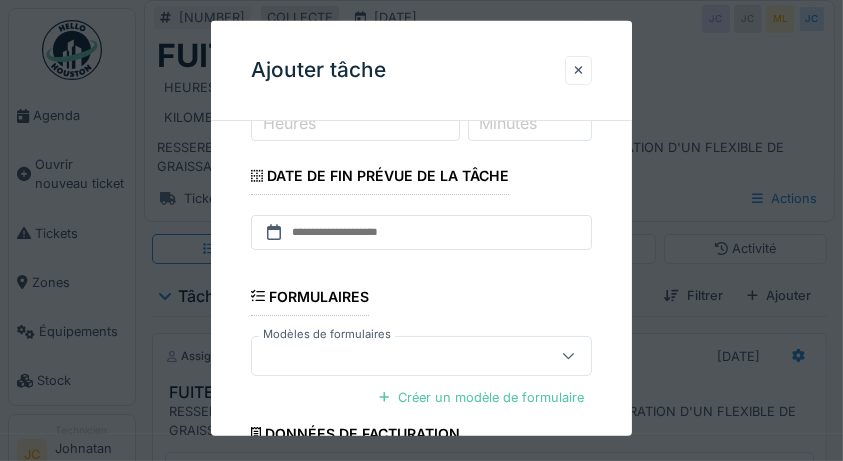 scroll, scrollTop: 206, scrollLeft: 0, axis: vertical 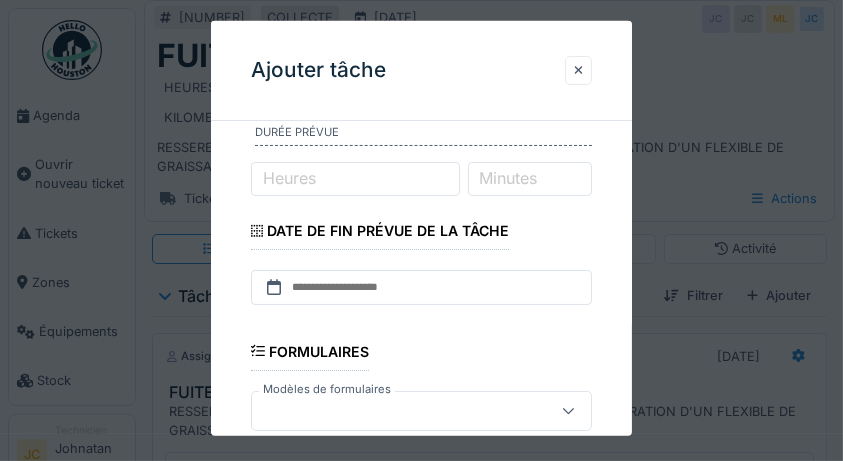 click on "Durée prévue" at bounding box center [424, 135] 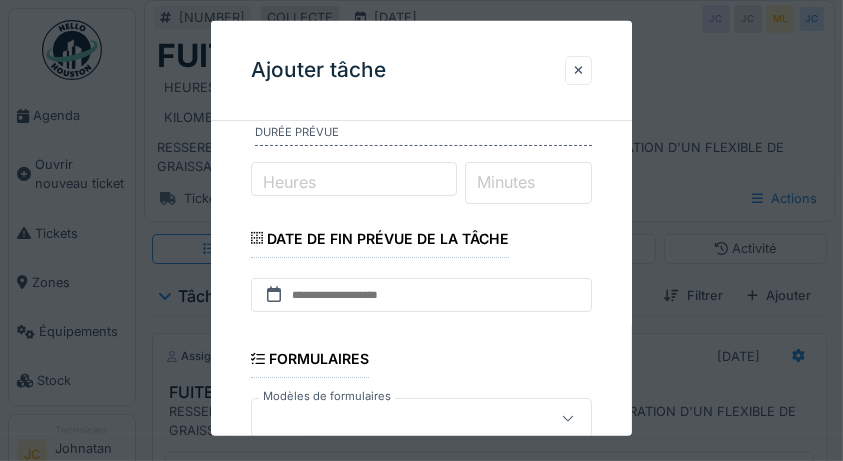 click on "Minutes" at bounding box center (528, 182) 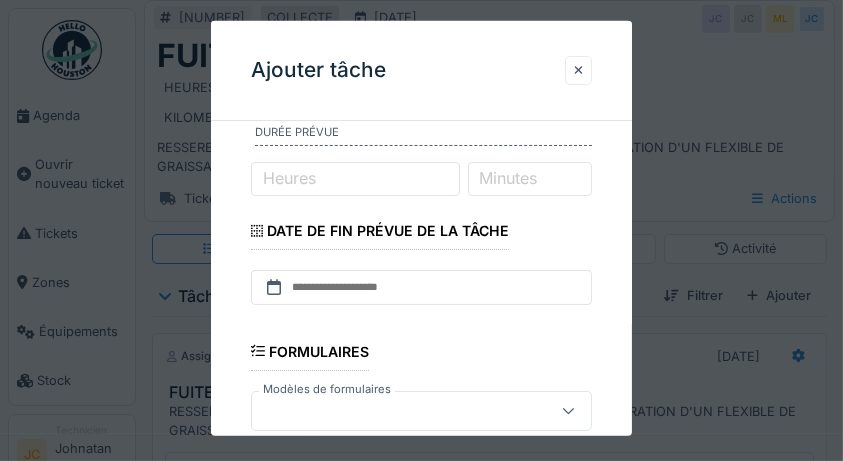 click on "**********" at bounding box center (422, 286) 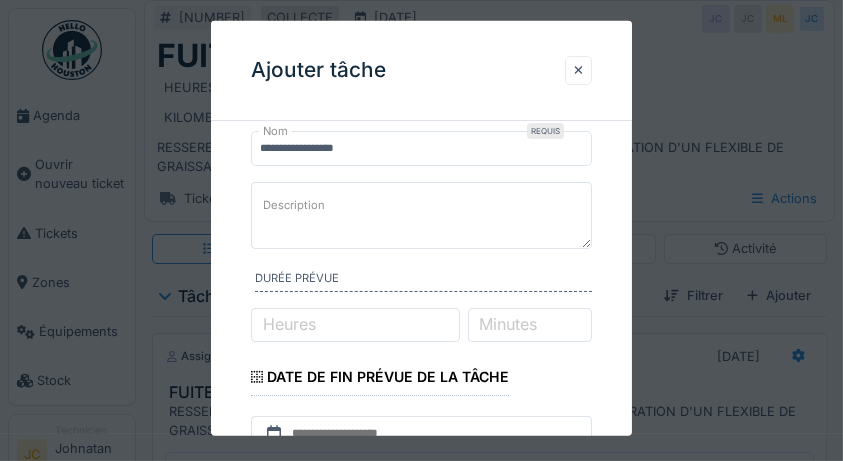 scroll, scrollTop: 55, scrollLeft: 0, axis: vertical 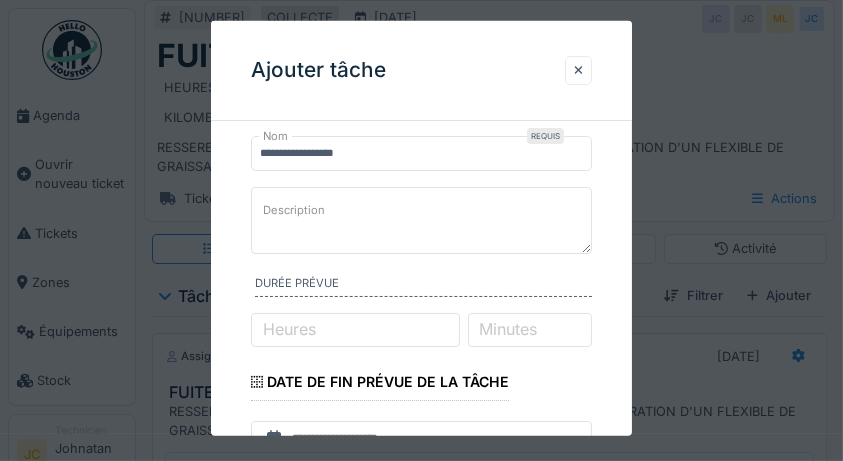 click at bounding box center (579, 70) 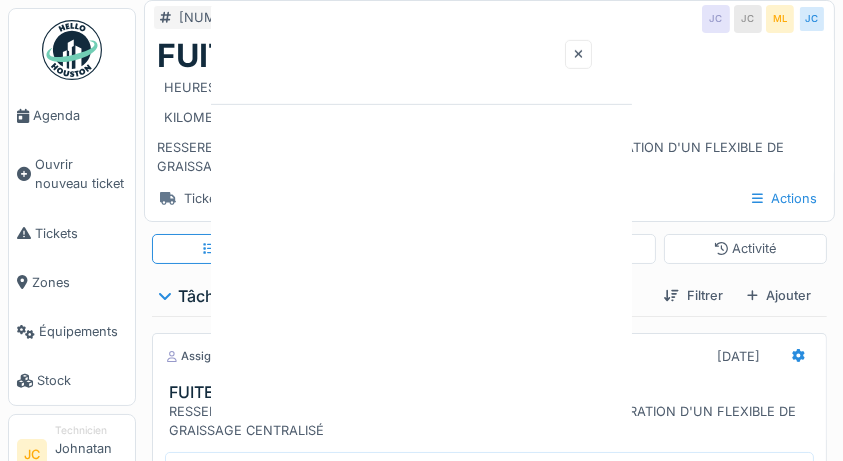 scroll, scrollTop: 0, scrollLeft: 0, axis: both 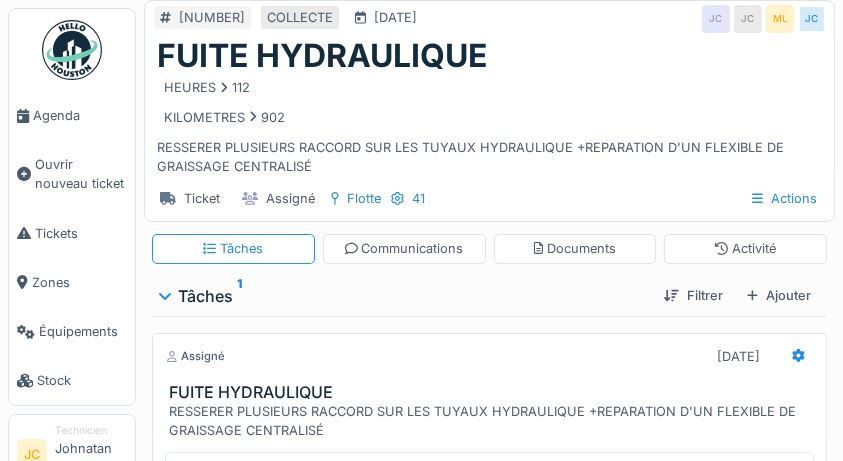 click on "Assigné 24/07/2025" at bounding box center [489, 356] 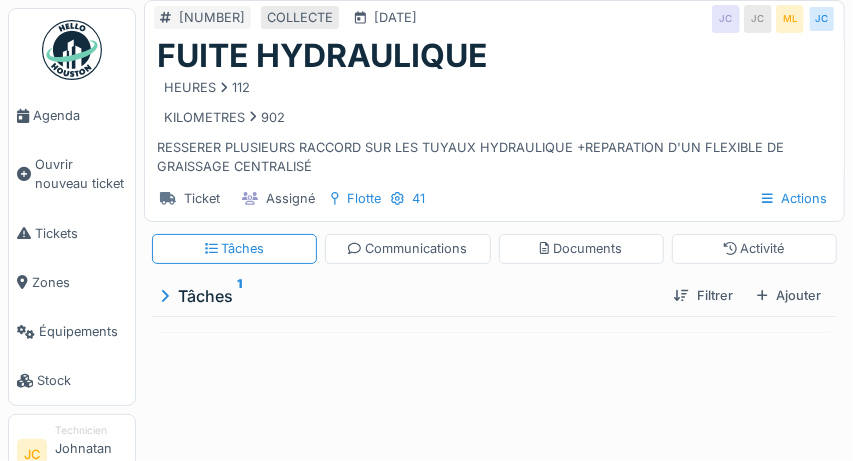 click on "Documents" at bounding box center [581, 248] 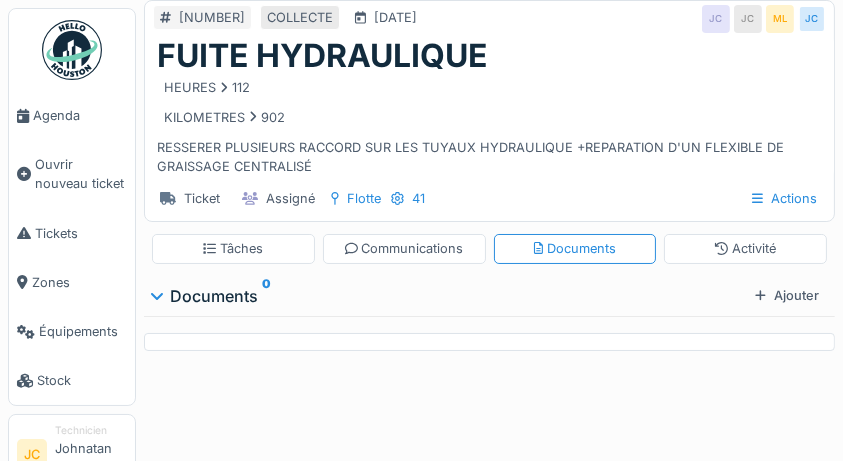 click on "HEURES     112 KILOMETRES     902 RESSERER PLUSIEURS RACCORD SUR LES TUYAUX HYDRAULIQUE +REPARATION D'UN FLEXIBLE DE GRAISSAGE CENTRALISÉ" at bounding box center (489, 125) 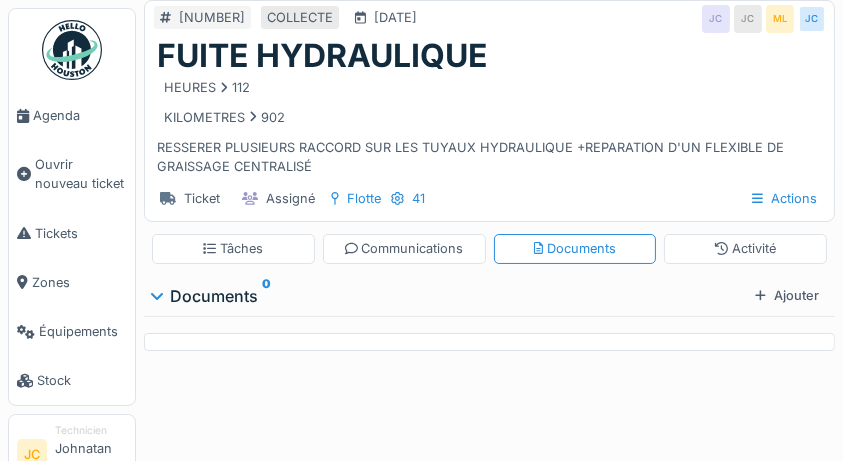 click on "Ticket Assigné Flotte 41   Actions" at bounding box center (489, 198) 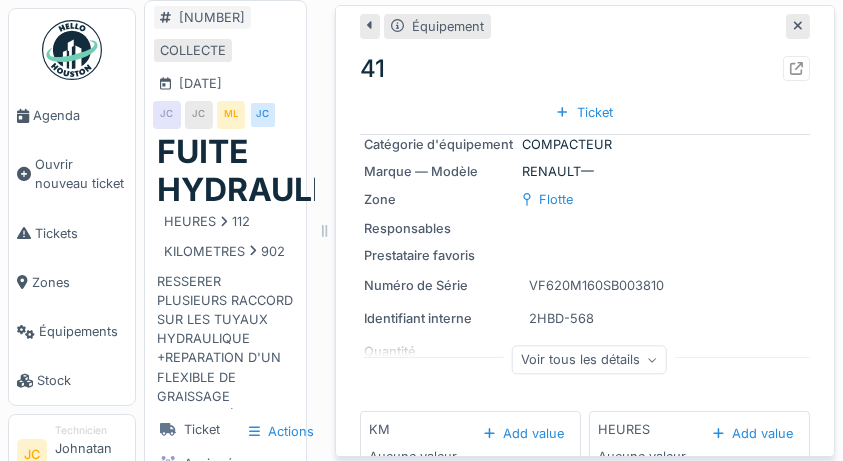 scroll, scrollTop: 30, scrollLeft: 0, axis: vertical 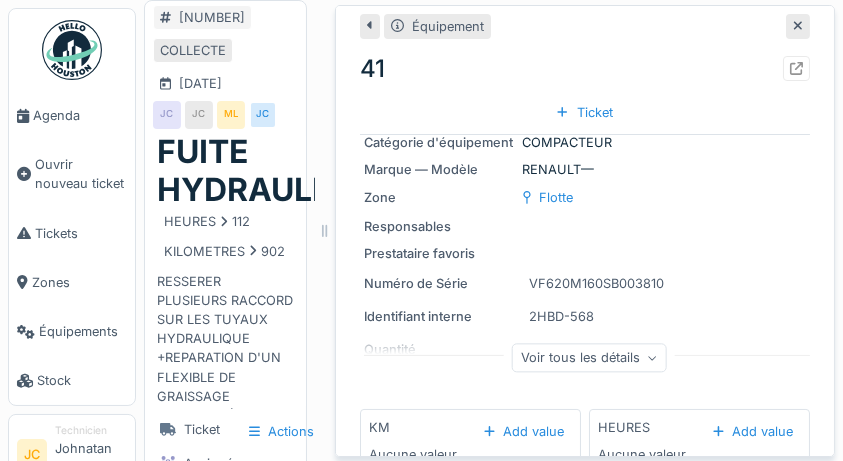 click on "Ticket" at bounding box center [584, 112] 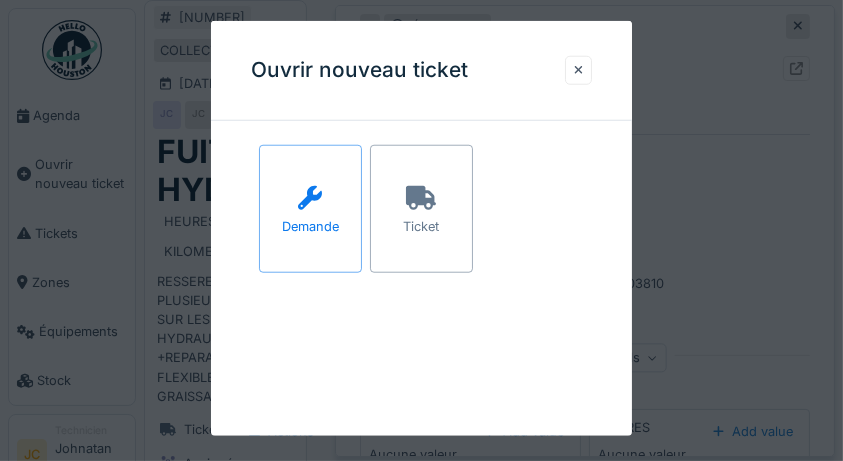 click at bounding box center (579, 70) 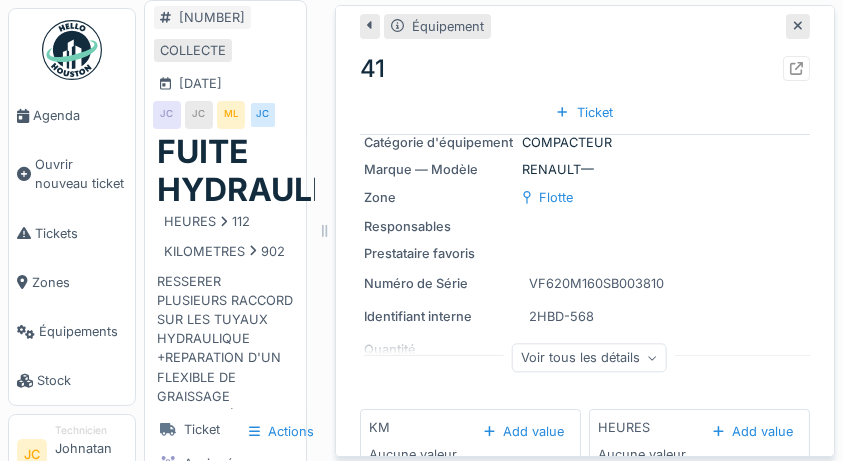 click at bounding box center [796, 68] 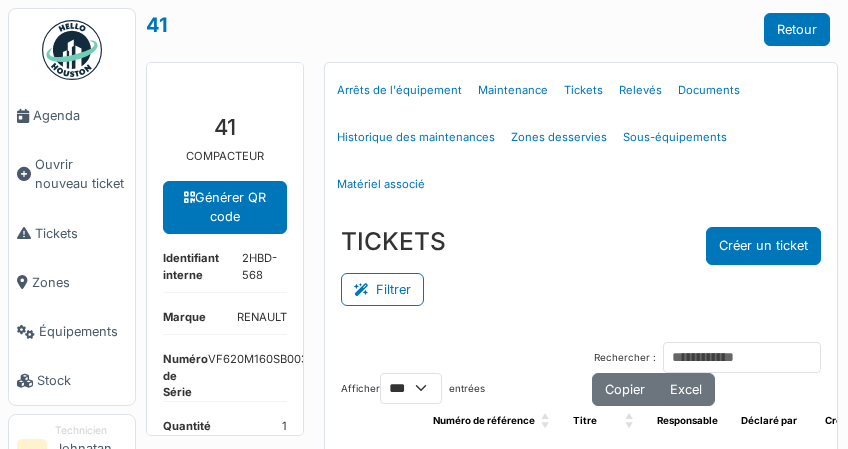 select on "***" 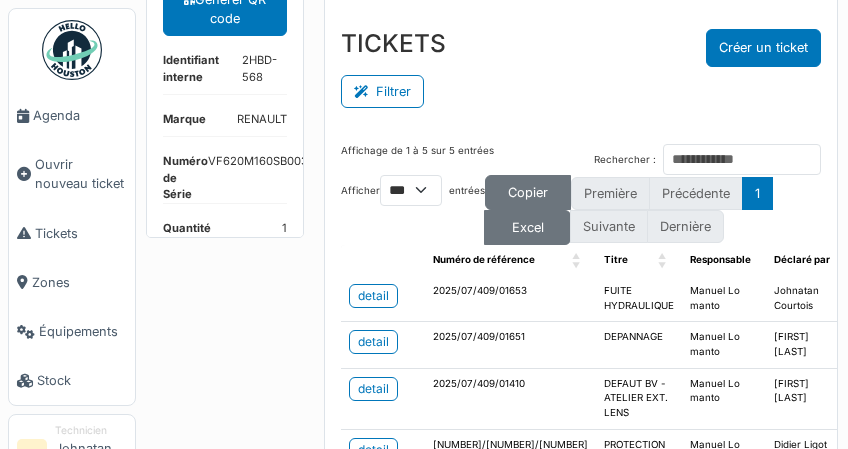 scroll, scrollTop: 199, scrollLeft: 0, axis: vertical 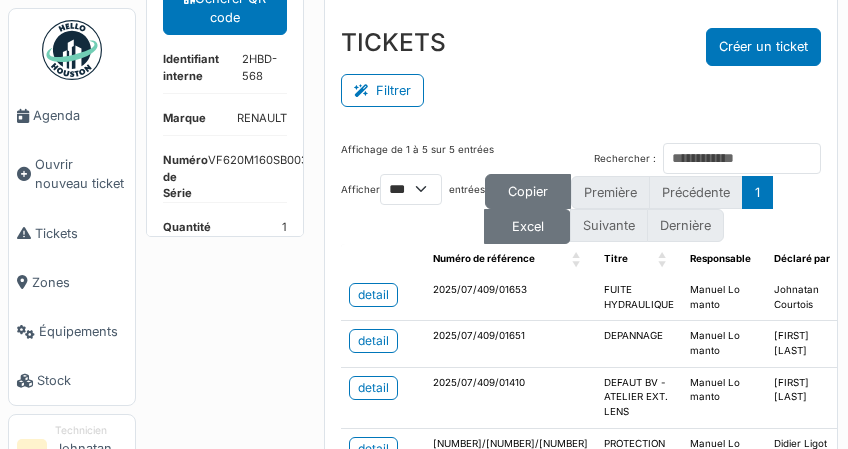 click on "detail" at bounding box center (373, 295) 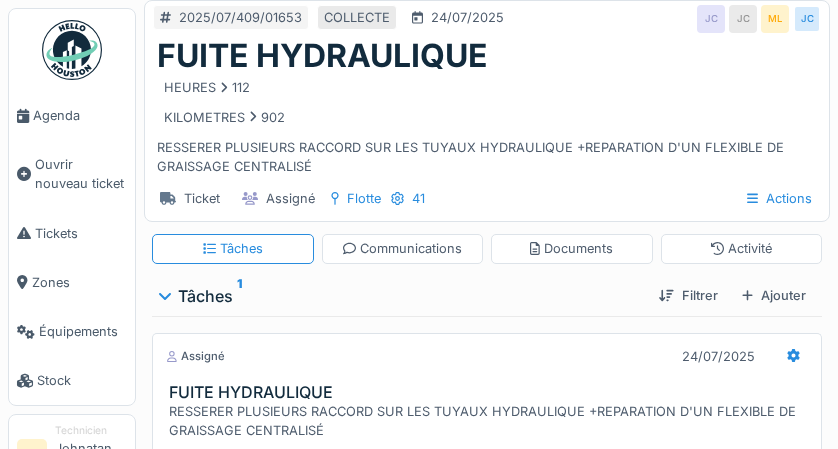 scroll, scrollTop: 0, scrollLeft: 0, axis: both 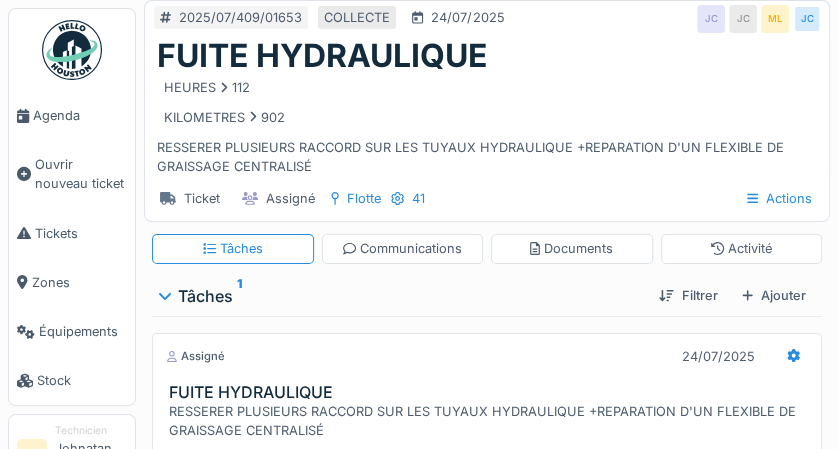 click on "Filtrer" at bounding box center (688, 295) 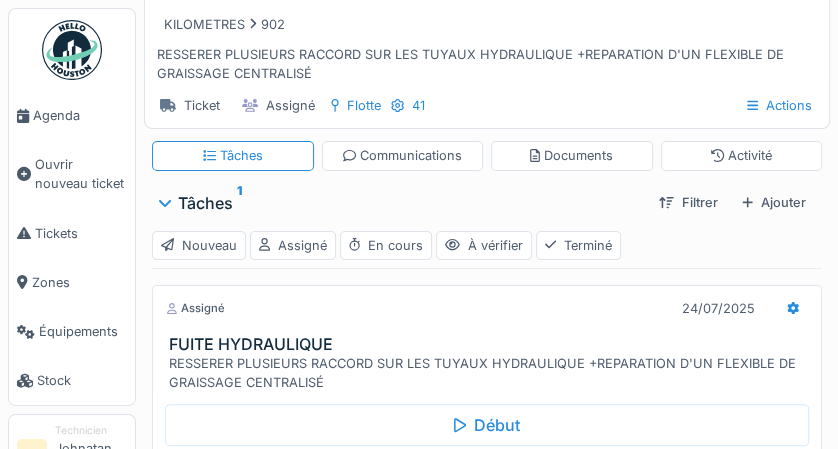 click on "Activité" at bounding box center [742, 155] 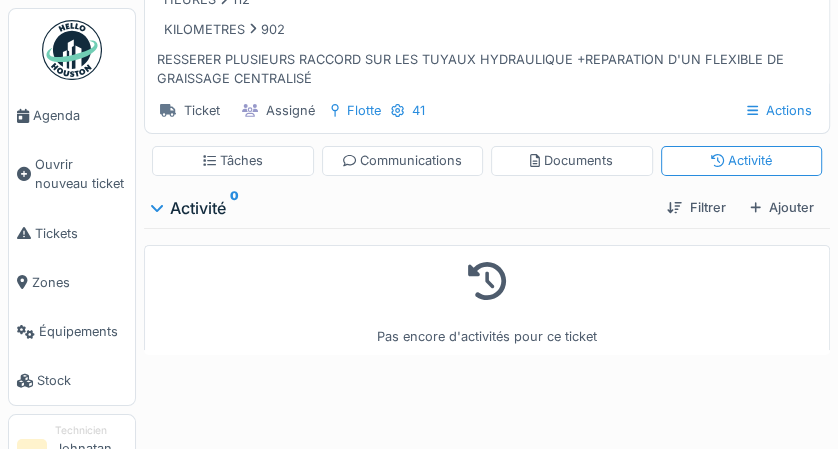 scroll, scrollTop: 119, scrollLeft: 0, axis: vertical 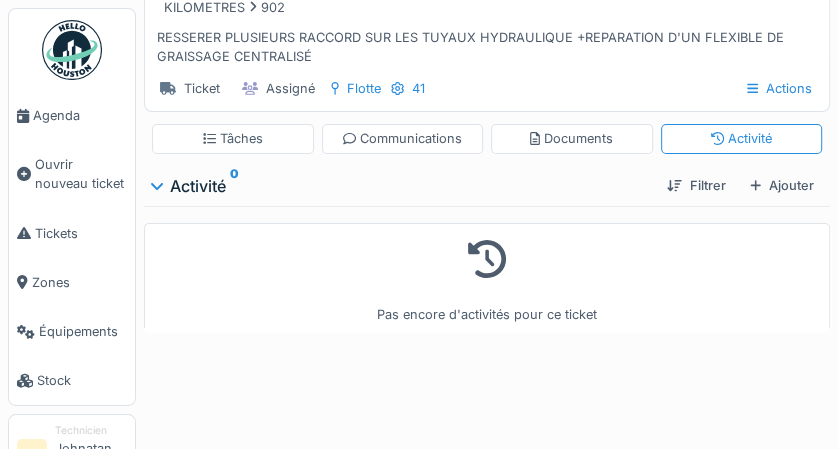 click on "Tâches" at bounding box center (233, 138) 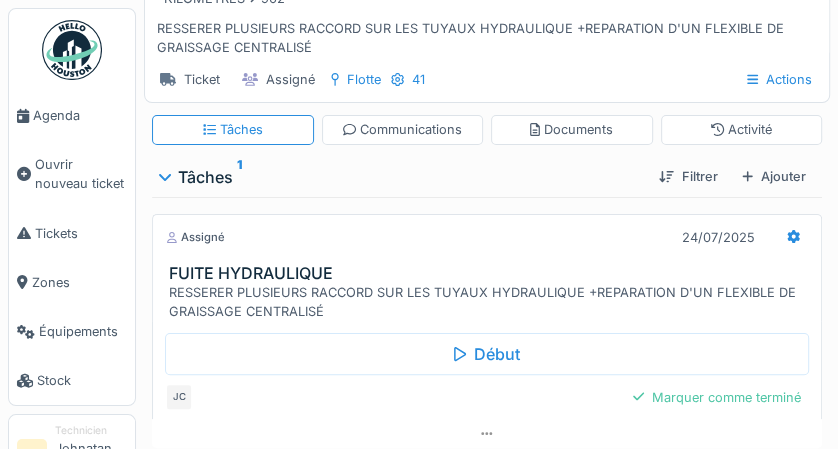 click on "Ajouter" at bounding box center (774, 176) 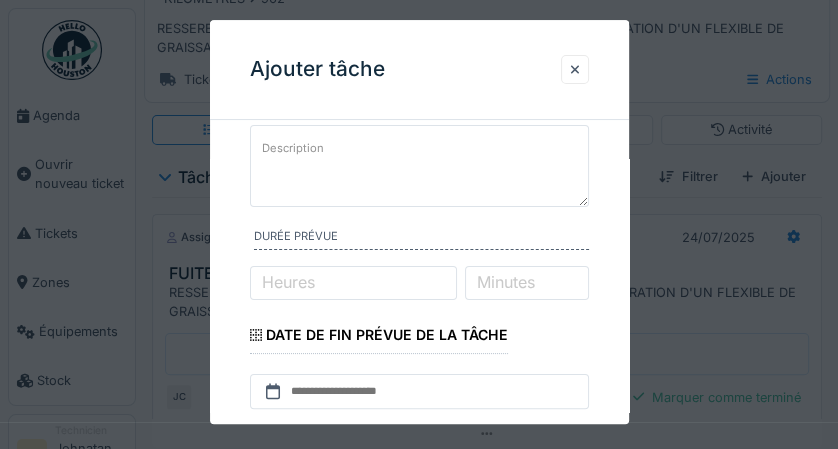 click on "Description" at bounding box center (419, 166) 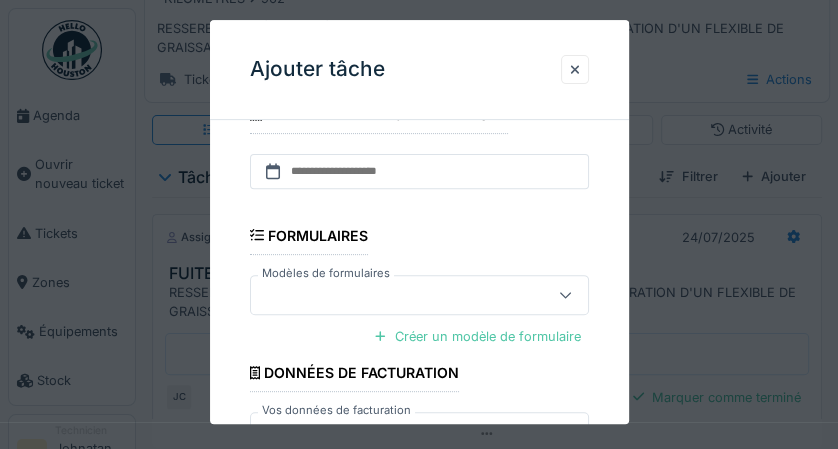 scroll, scrollTop: 173, scrollLeft: 0, axis: vertical 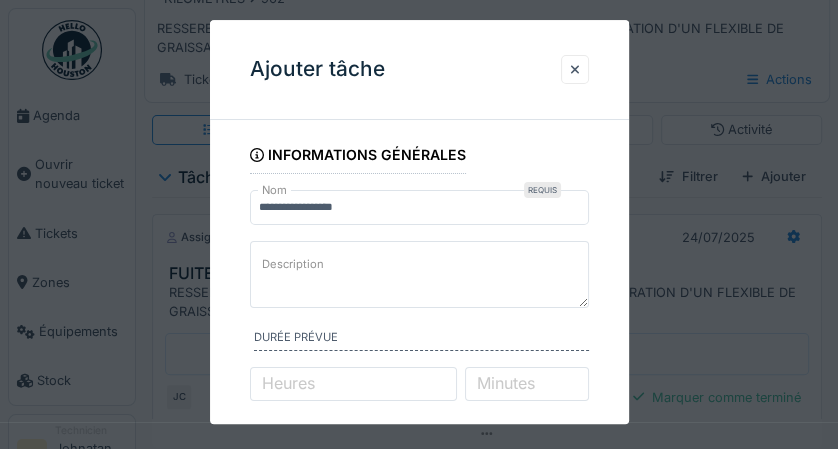 click at bounding box center (575, 69) 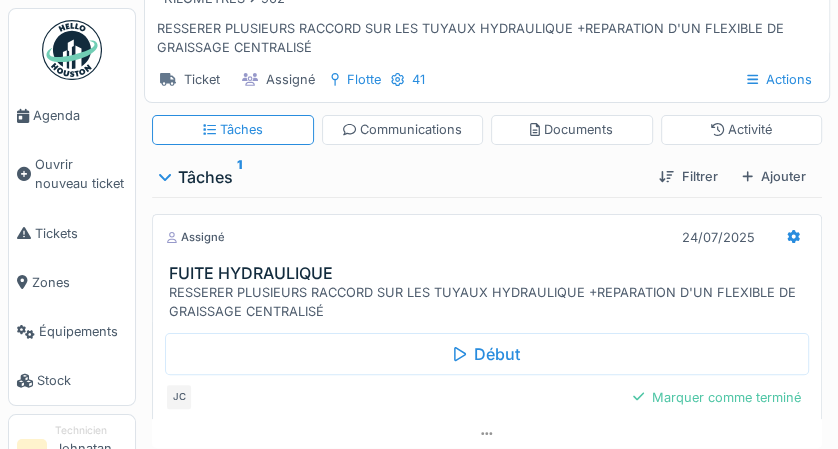 click at bounding box center [793, 237] 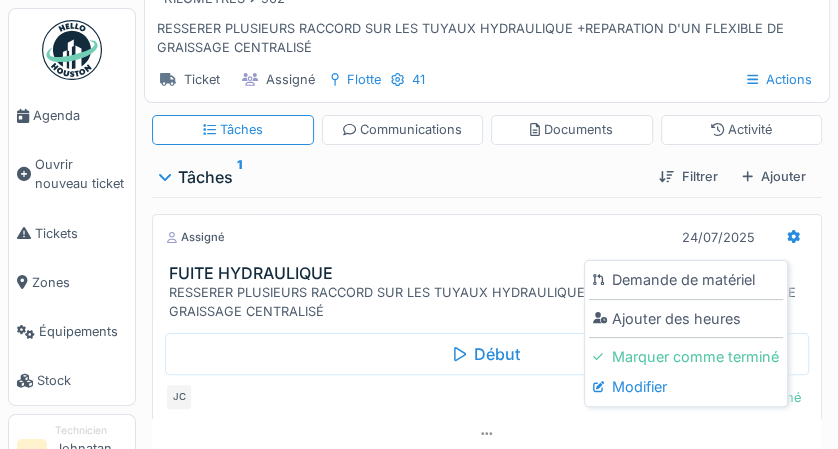 click on "Modifier" at bounding box center [686, 387] 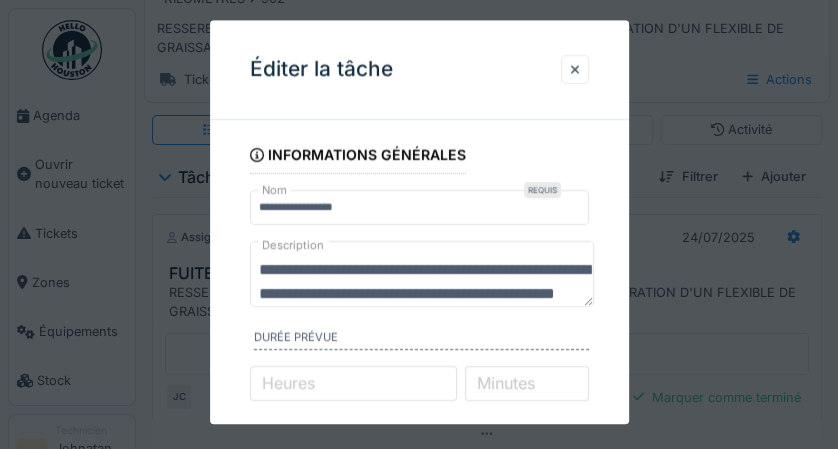 click on "**********" at bounding box center [422, 274] 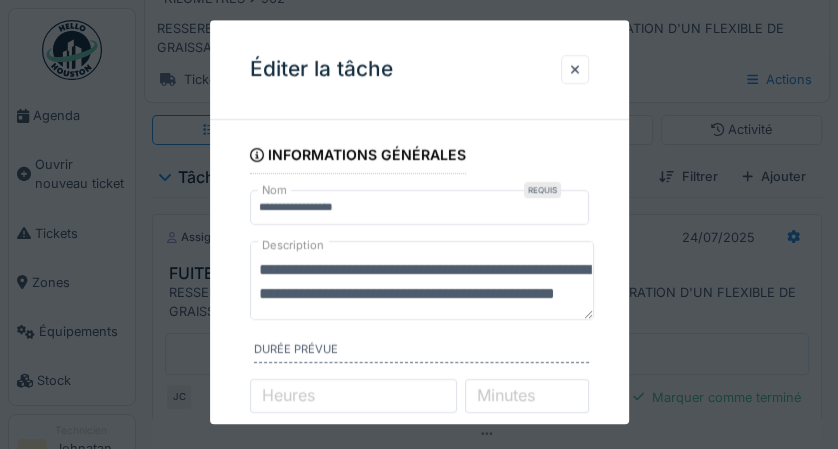 scroll, scrollTop: 119, scrollLeft: 0, axis: vertical 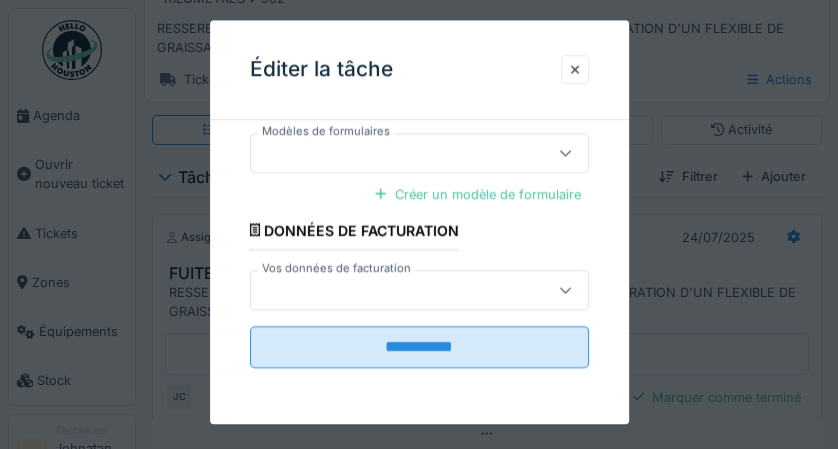 type on "**********" 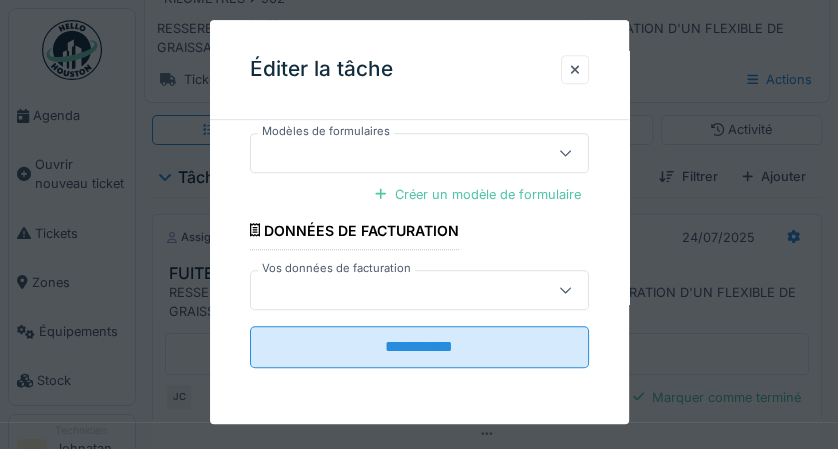 click on "**********" at bounding box center [419, 347] 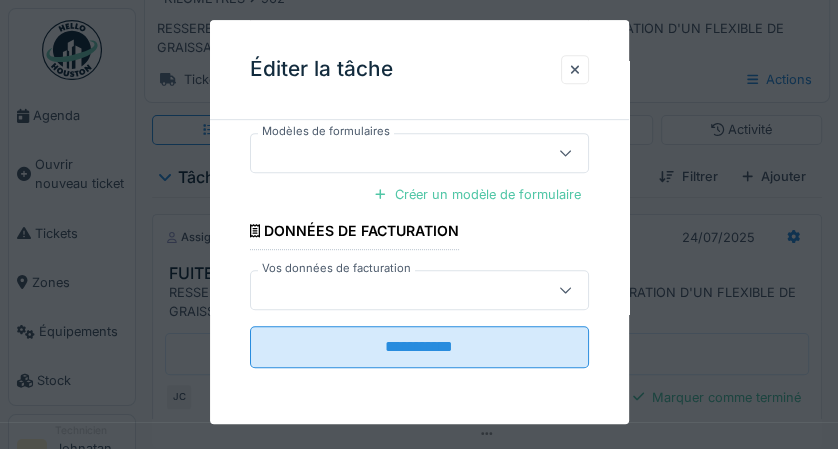 scroll, scrollTop: 468, scrollLeft: 0, axis: vertical 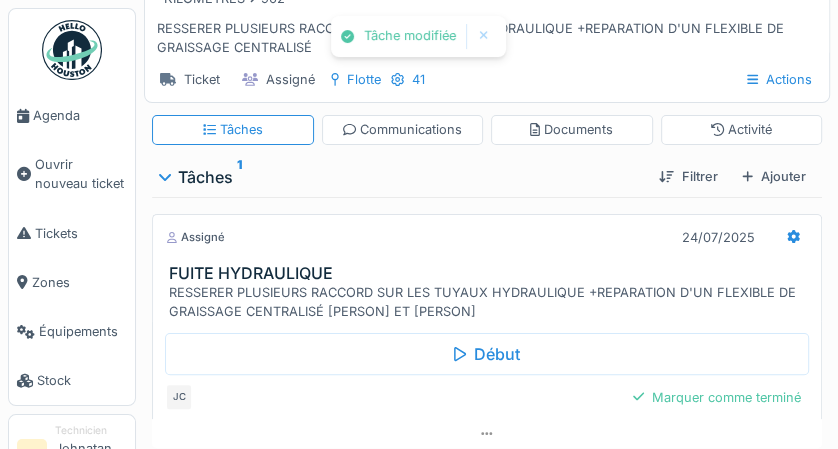click 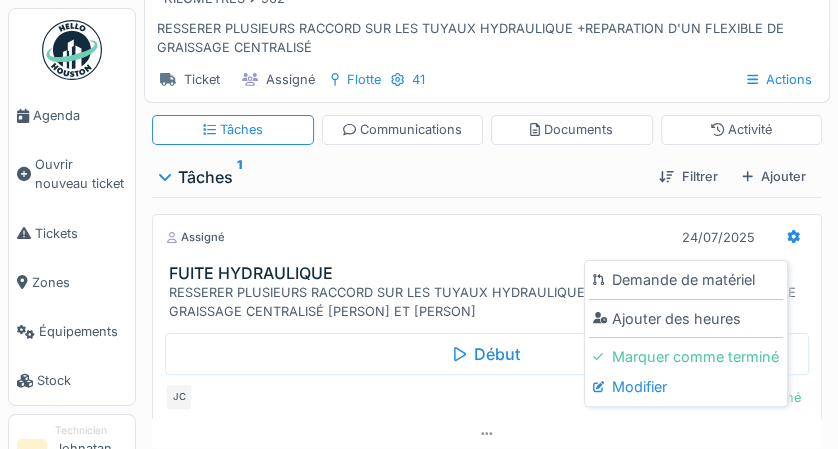 click on "Modifier" at bounding box center [686, 387] 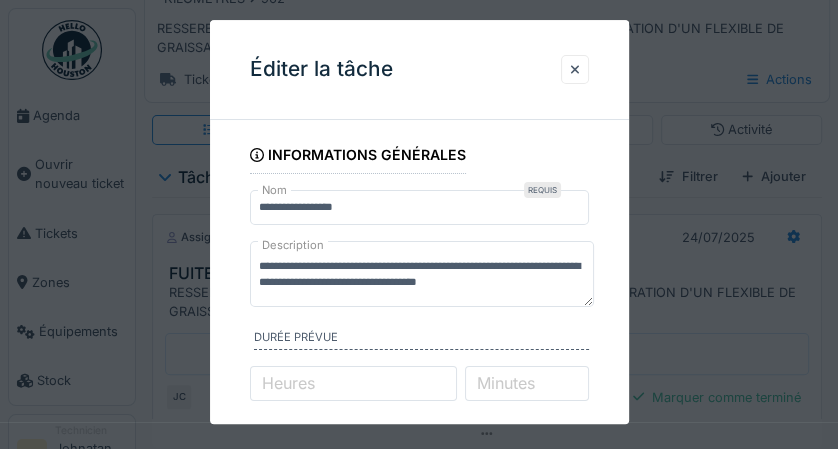 scroll, scrollTop: 16, scrollLeft: 0, axis: vertical 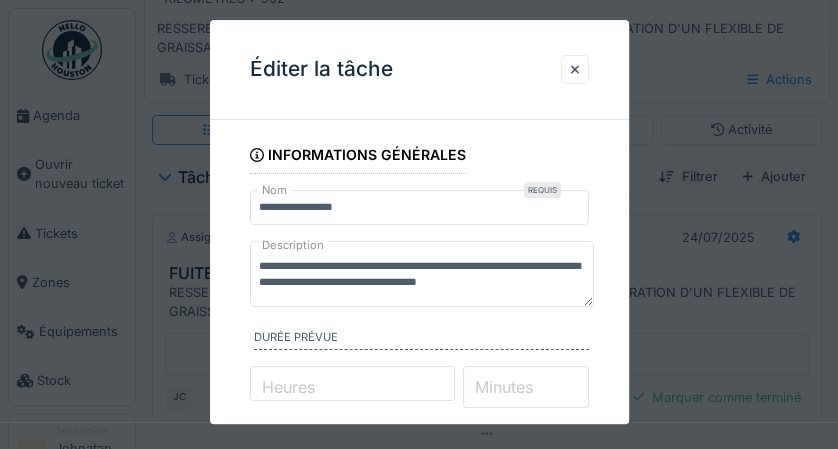 click on "*" at bounding box center (526, 388) 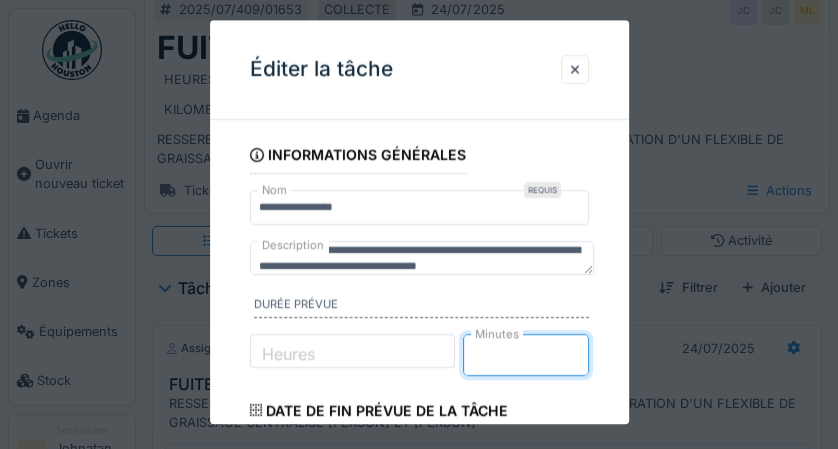 scroll, scrollTop: 0, scrollLeft: 0, axis: both 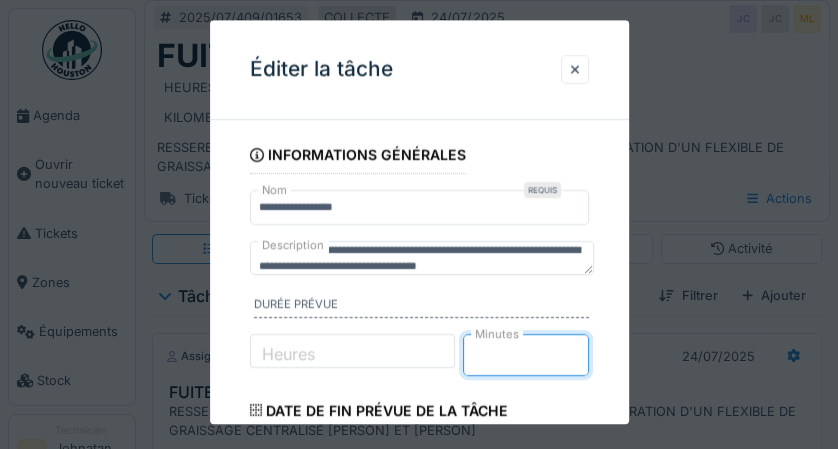 type on "**" 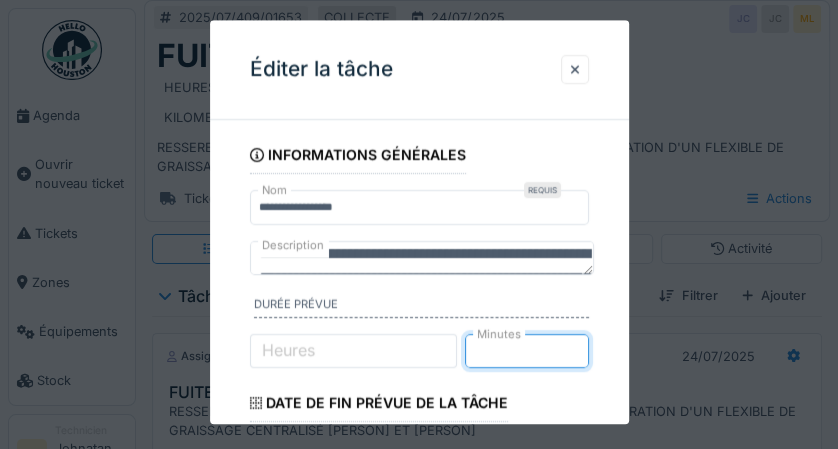click on "**********" at bounding box center [422, 258] 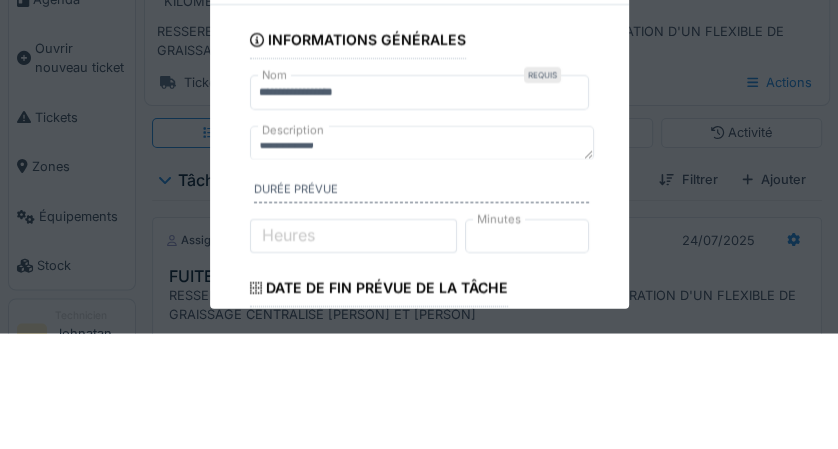 scroll, scrollTop: 86, scrollLeft: 0, axis: vertical 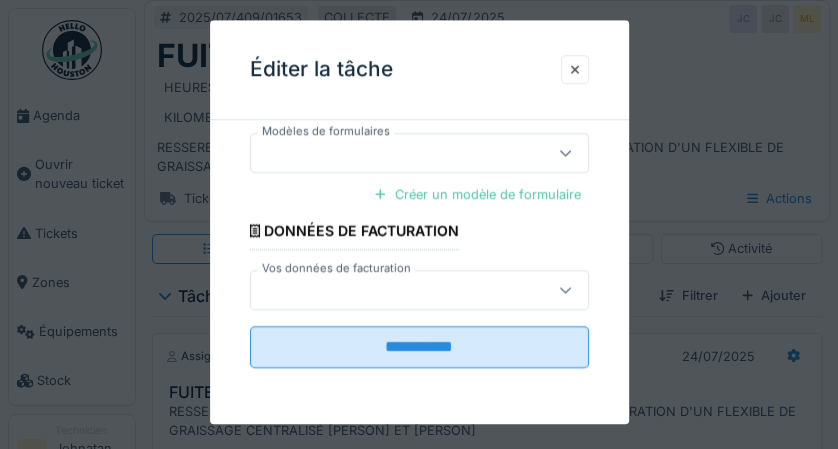 click on "**********" at bounding box center [419, 347] 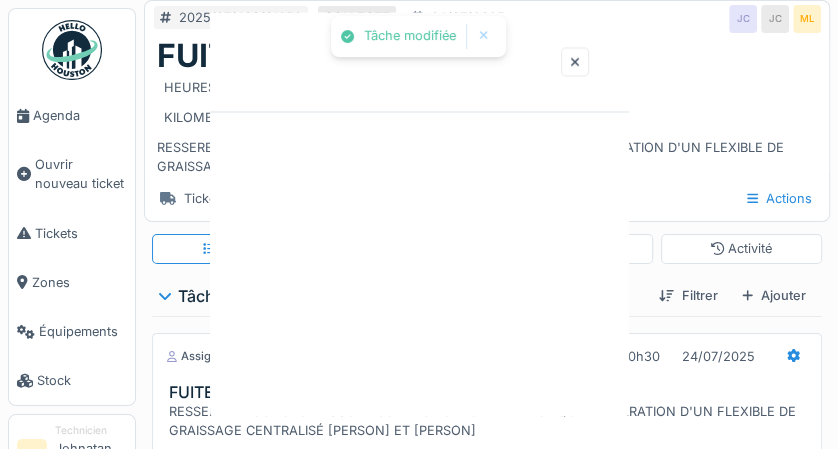 scroll, scrollTop: 0, scrollLeft: 0, axis: both 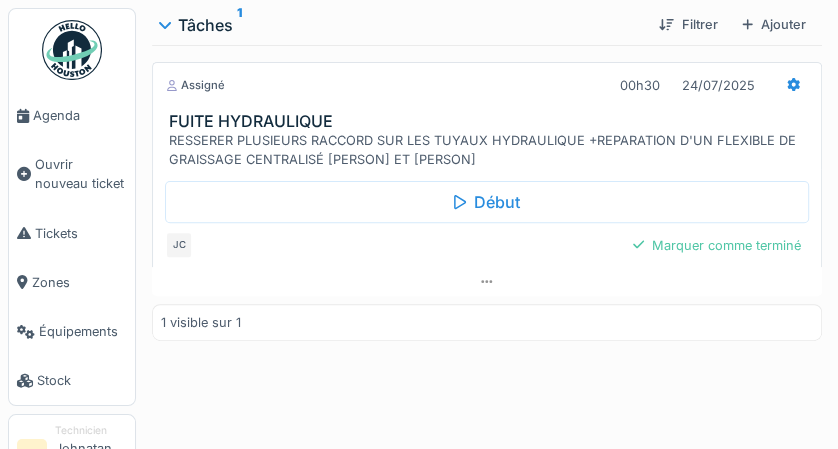 click on "Marquer comme terminé" at bounding box center (717, 245) 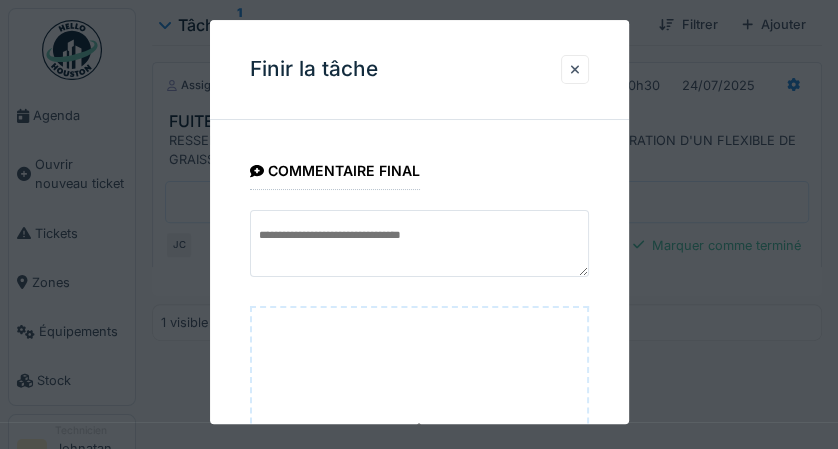 scroll, scrollTop: 311, scrollLeft: 0, axis: vertical 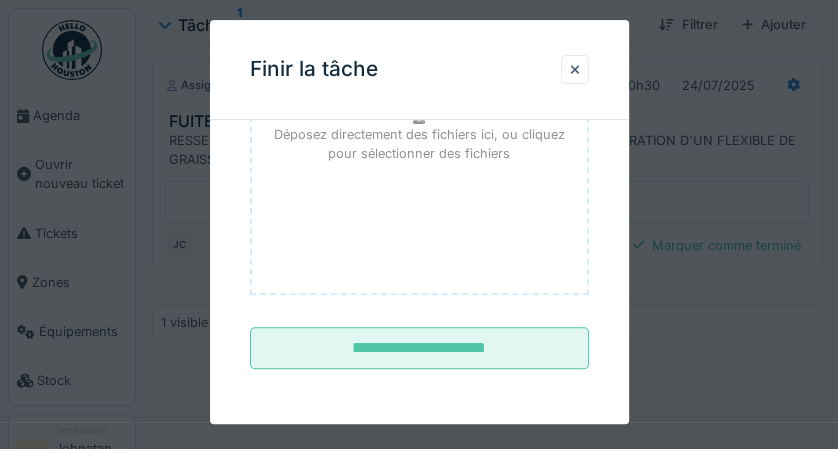 click on "**********" at bounding box center [419, 349] 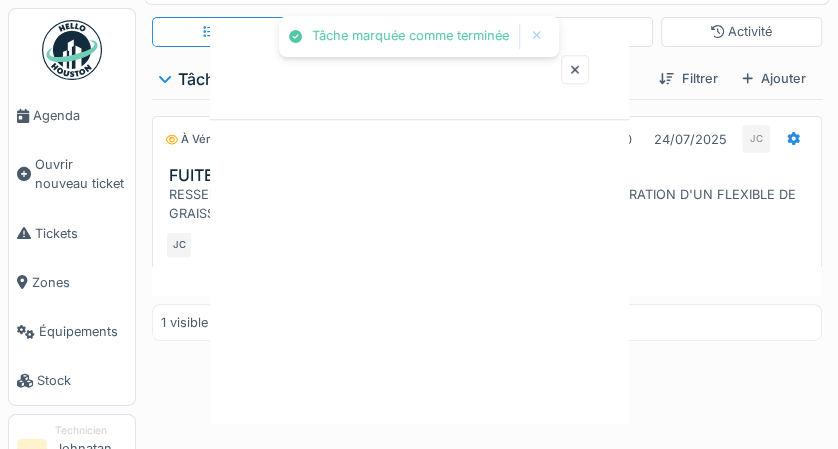 scroll, scrollTop: 226, scrollLeft: 0, axis: vertical 